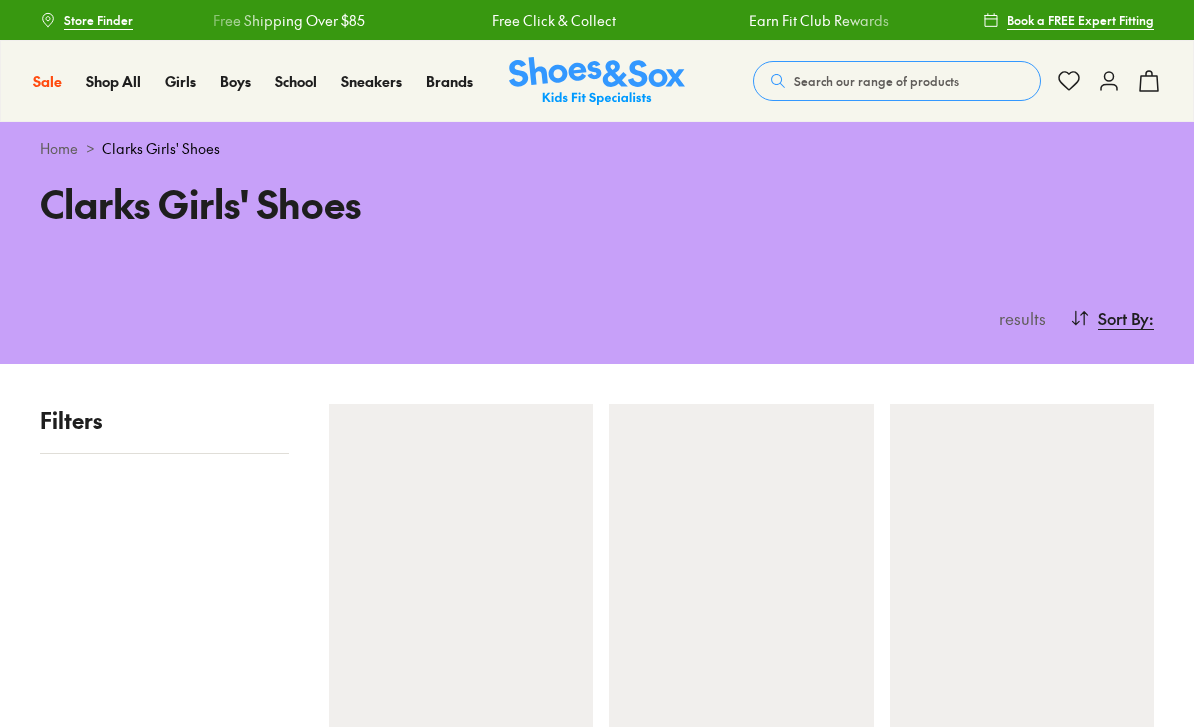 scroll, scrollTop: 0, scrollLeft: 0, axis: both 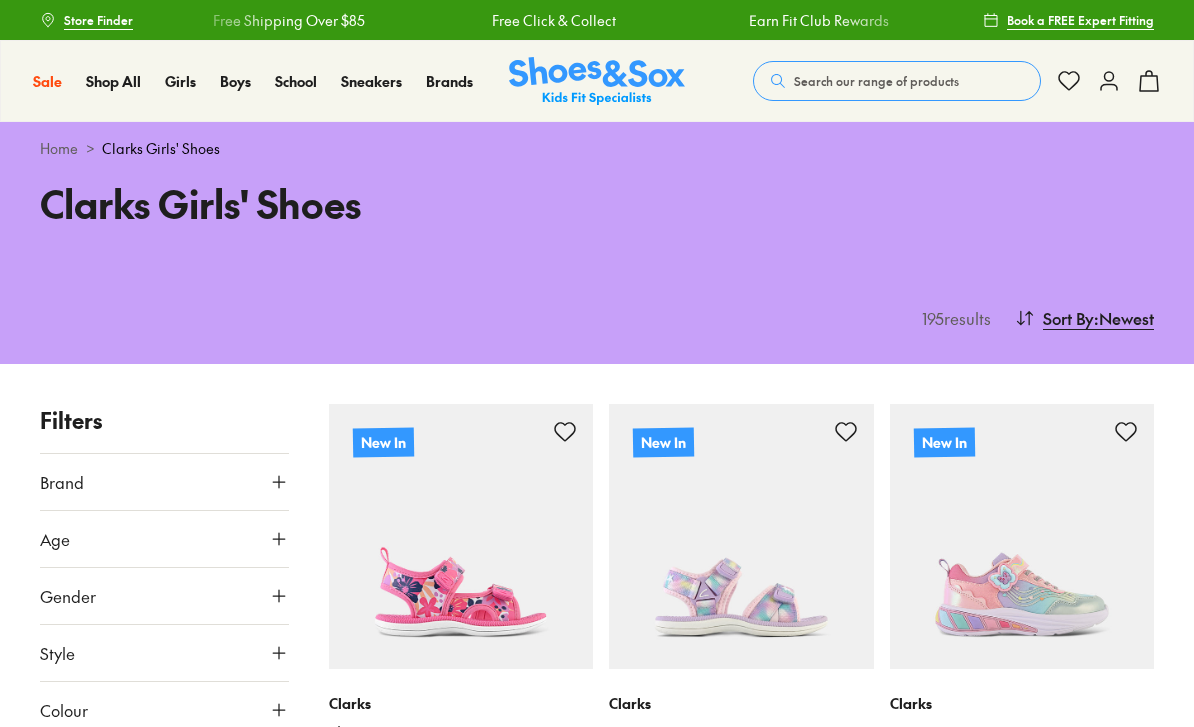 click on "Brand" at bounding box center (164, 482) 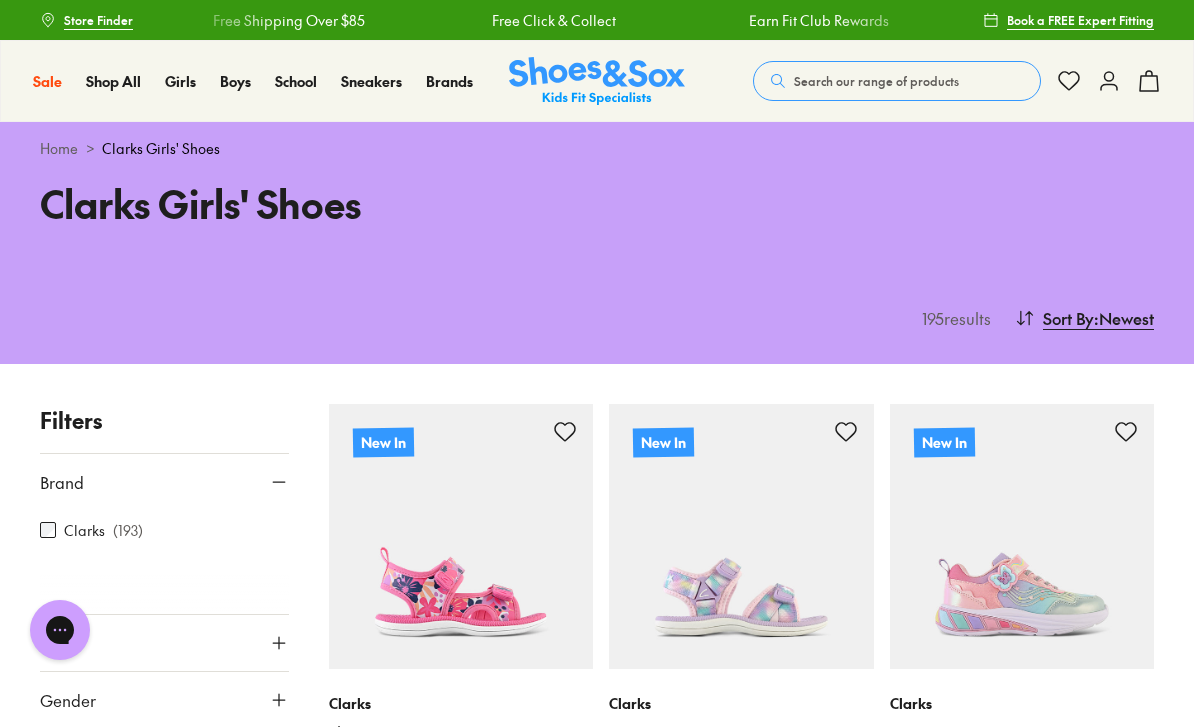 scroll, scrollTop: 0, scrollLeft: 0, axis: both 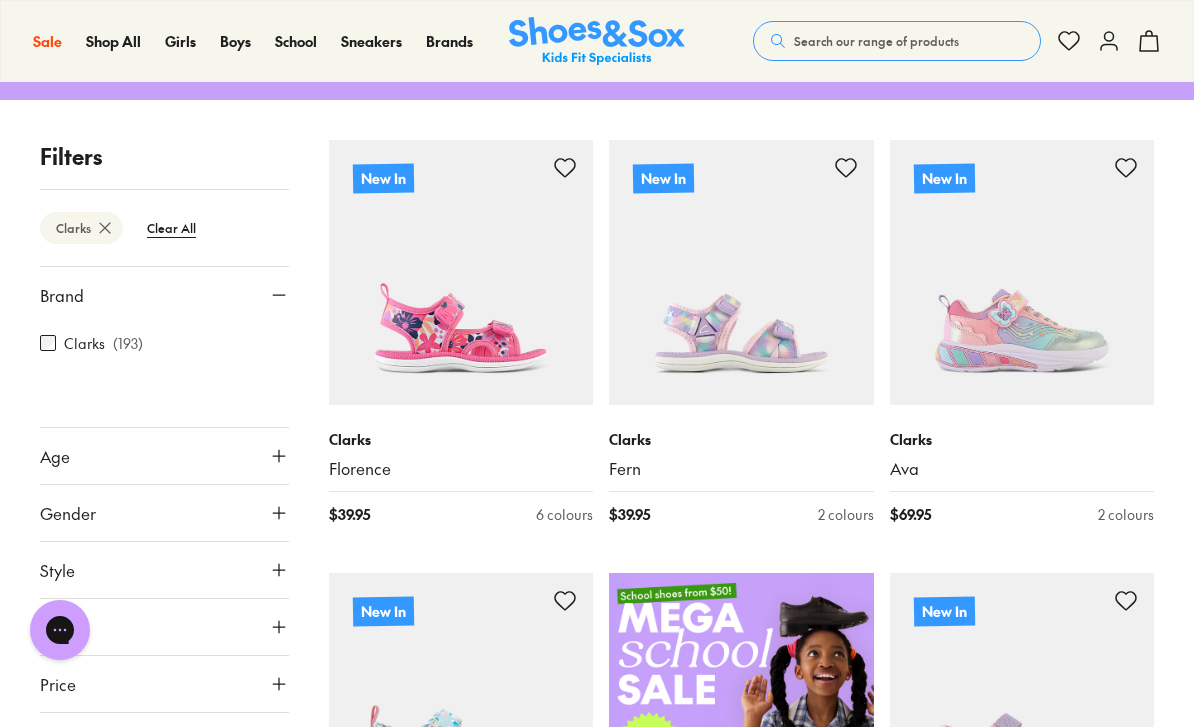 click on "Age" at bounding box center [164, 456] 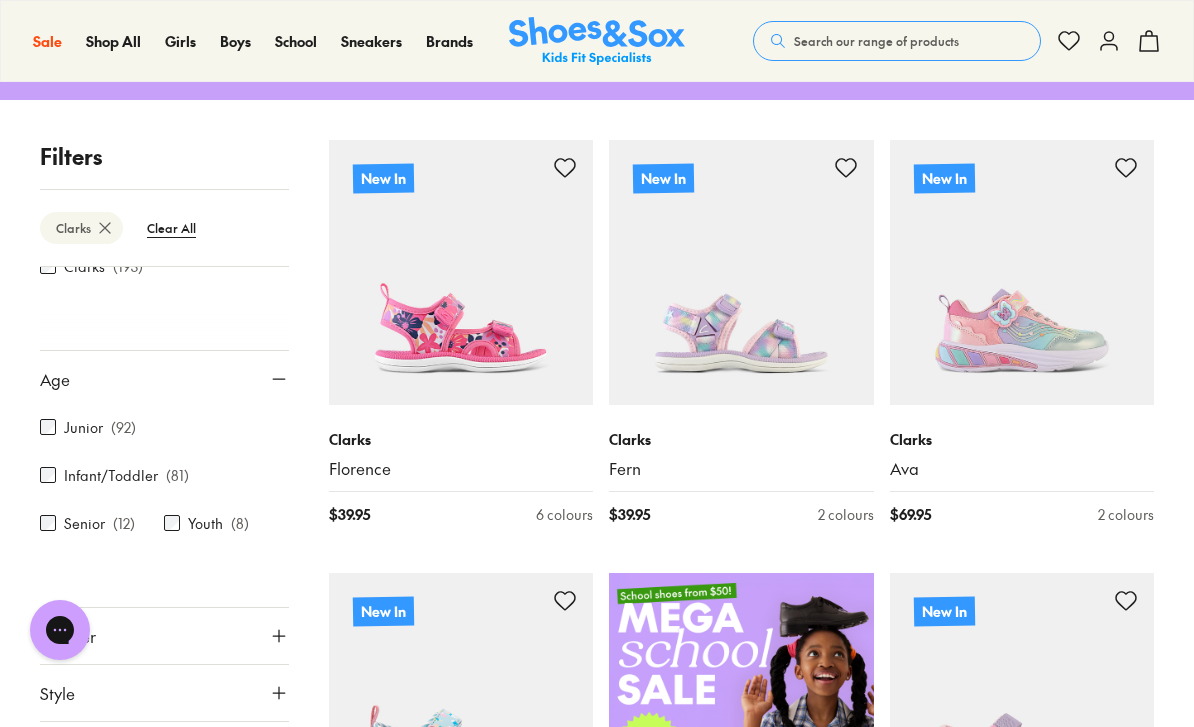 scroll, scrollTop: 78, scrollLeft: 0, axis: vertical 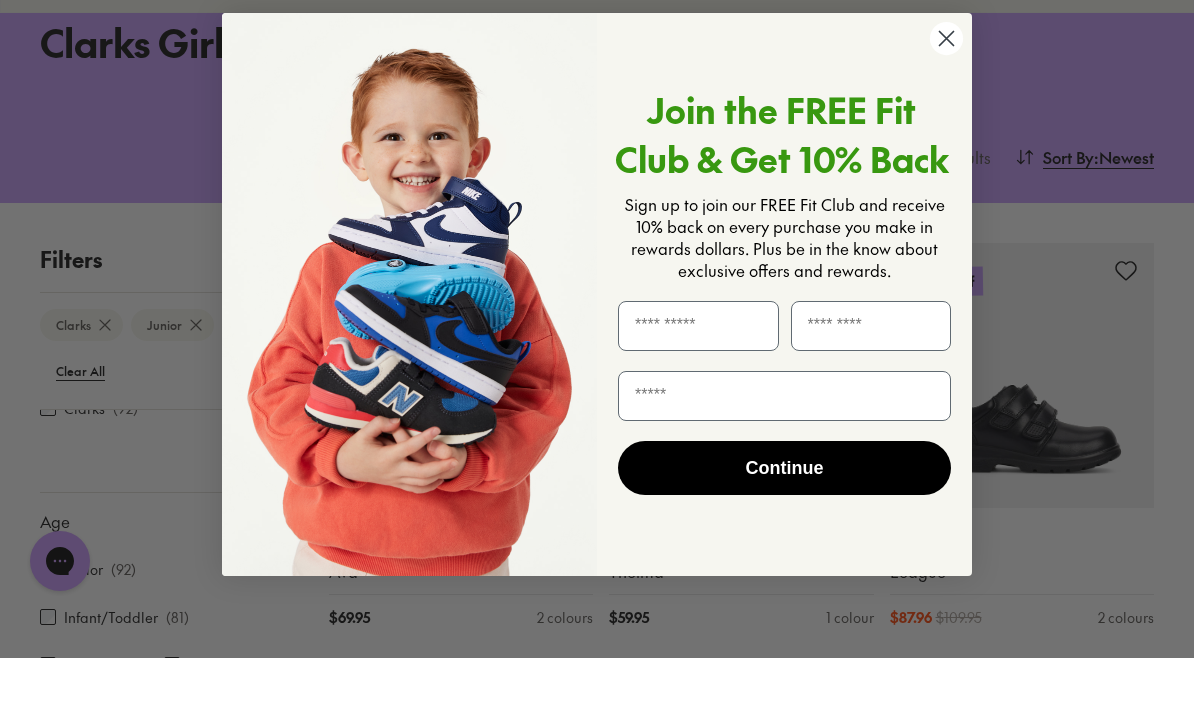click 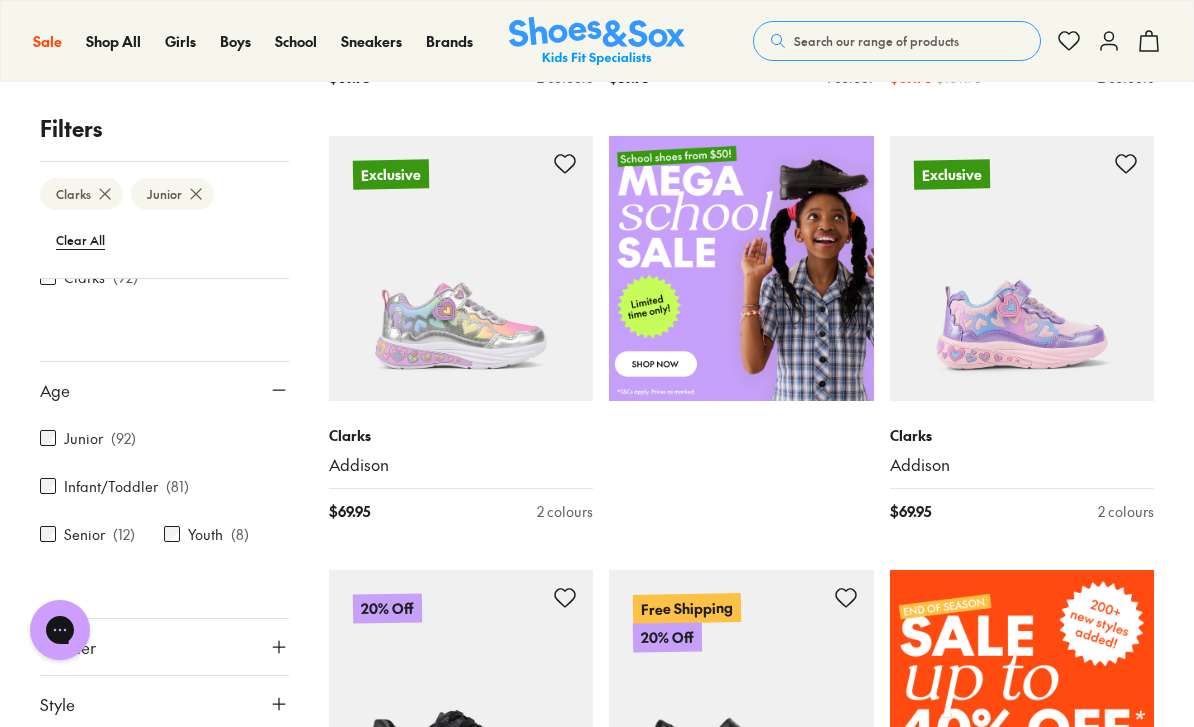 scroll, scrollTop: 705, scrollLeft: 0, axis: vertical 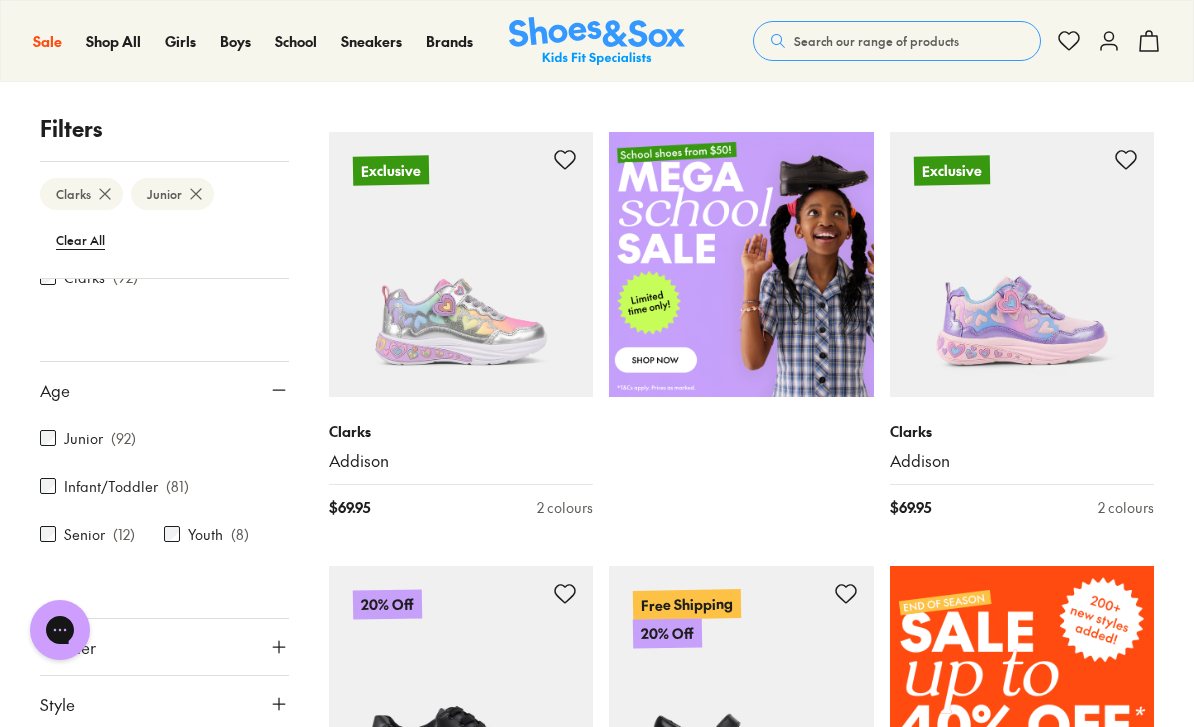 click on "Gender" at bounding box center [164, 647] 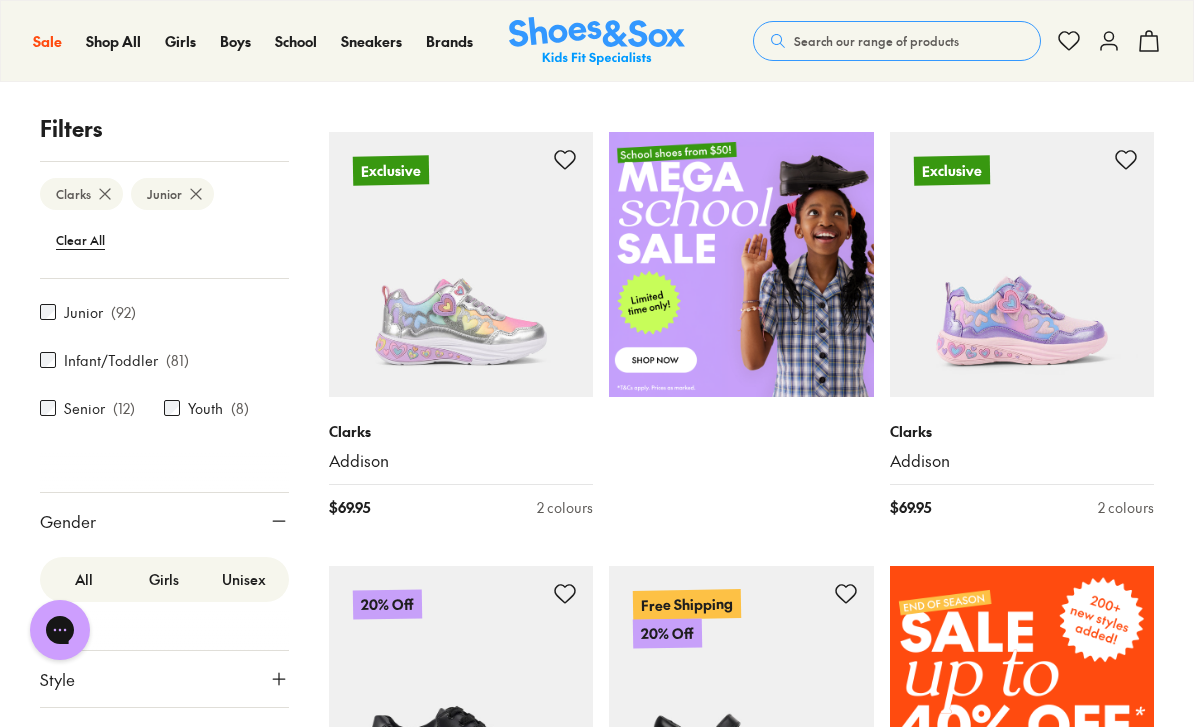 scroll, scrollTop: 230, scrollLeft: 0, axis: vertical 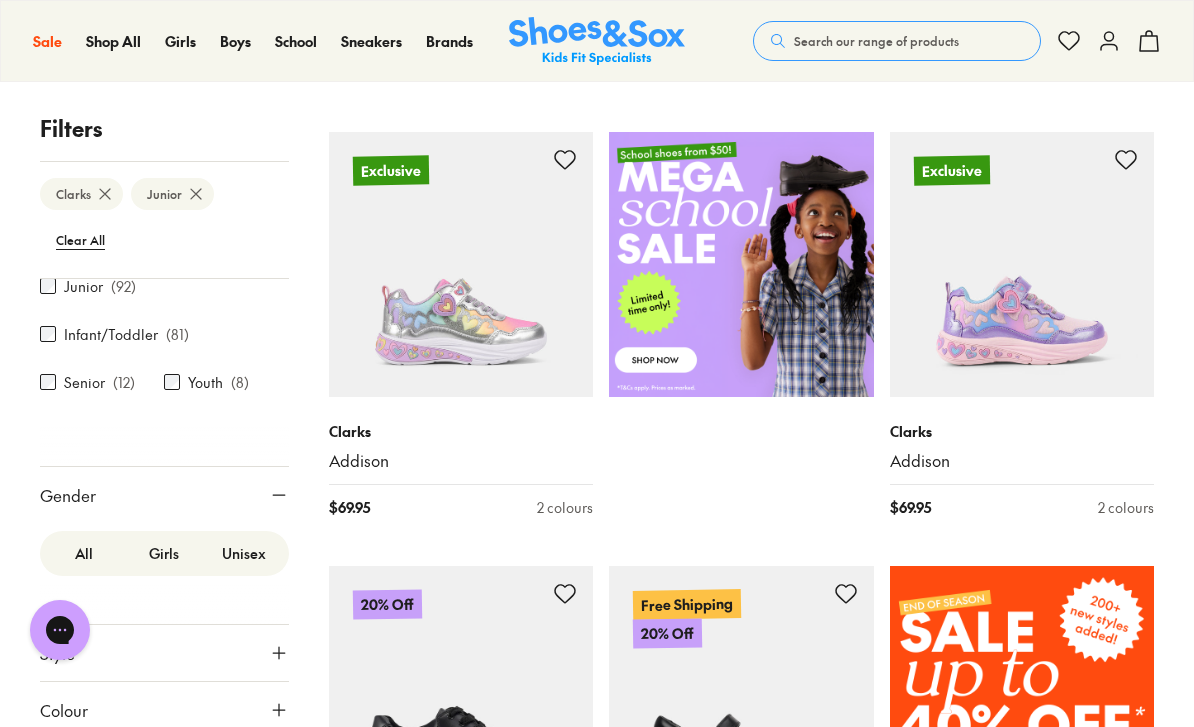 click on "Girls" at bounding box center (164, 553) 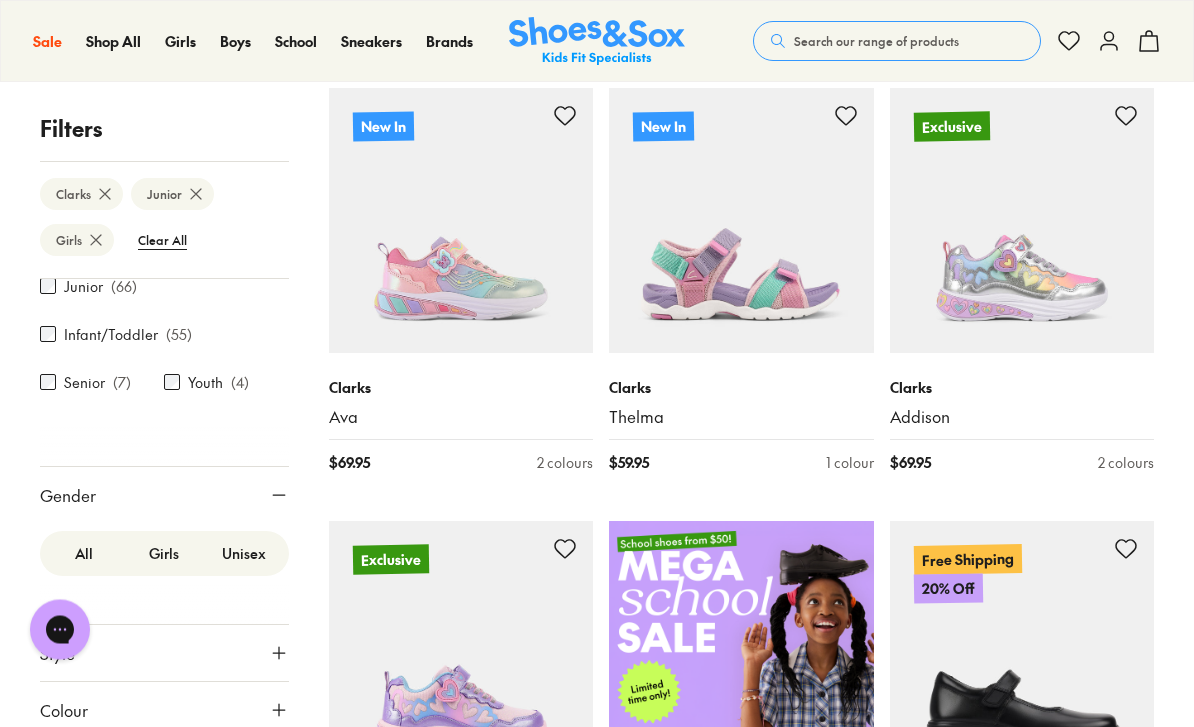 scroll, scrollTop: 321, scrollLeft: 0, axis: vertical 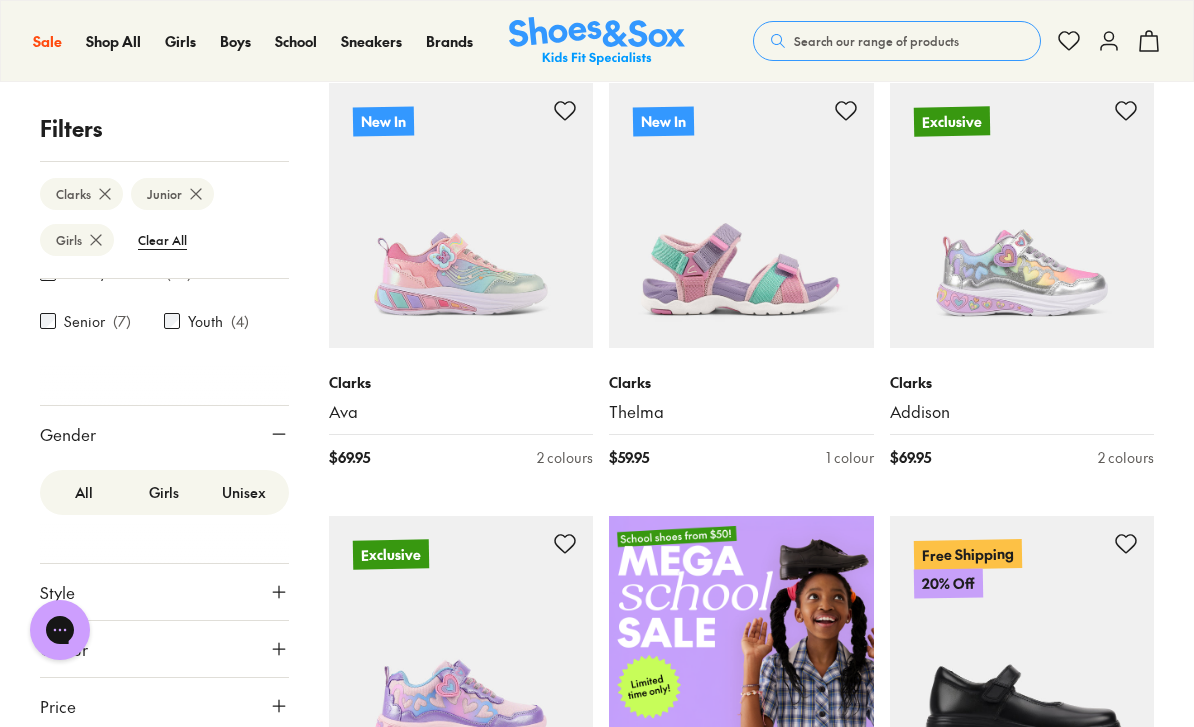 click on "Size" at bounding box center (164, 763) 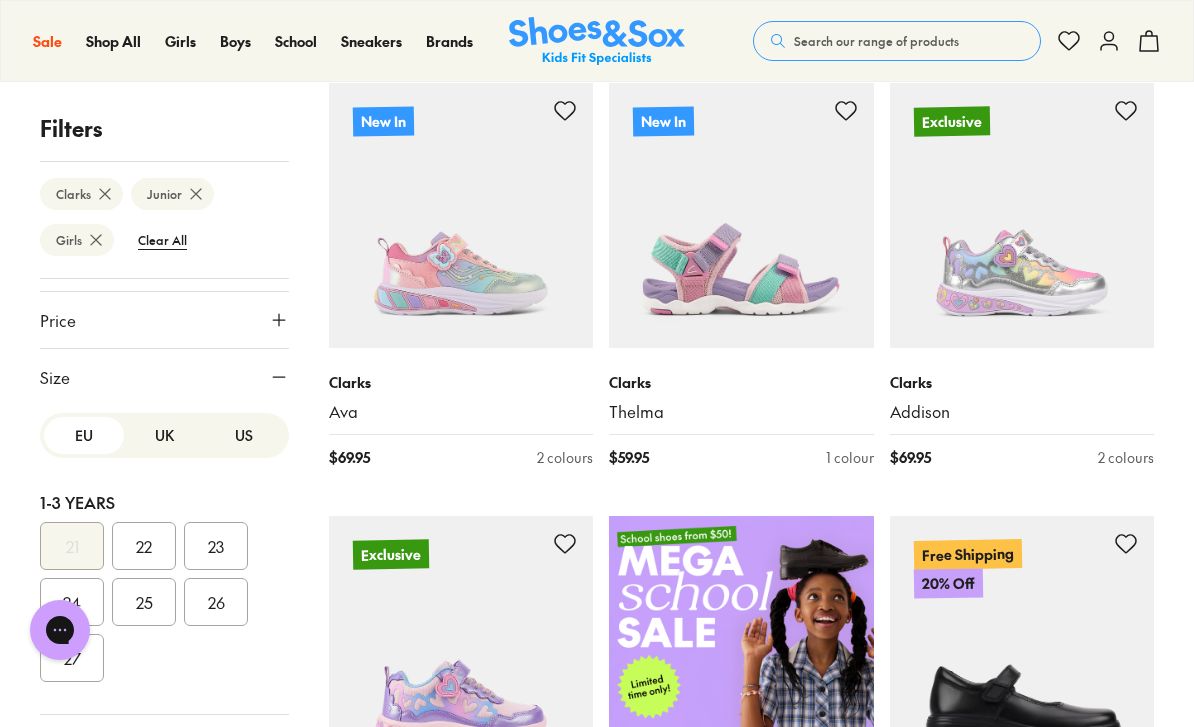 scroll, scrollTop: 675, scrollLeft: 0, axis: vertical 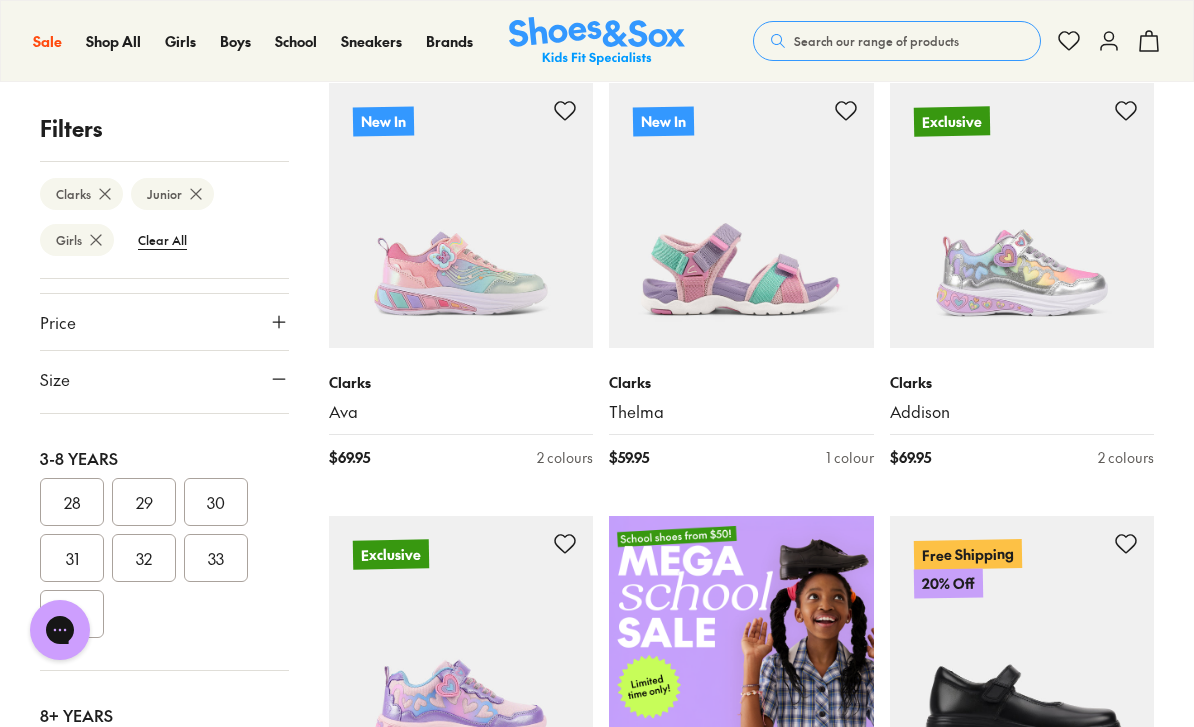 click on "35" at bounding box center [72, 759] 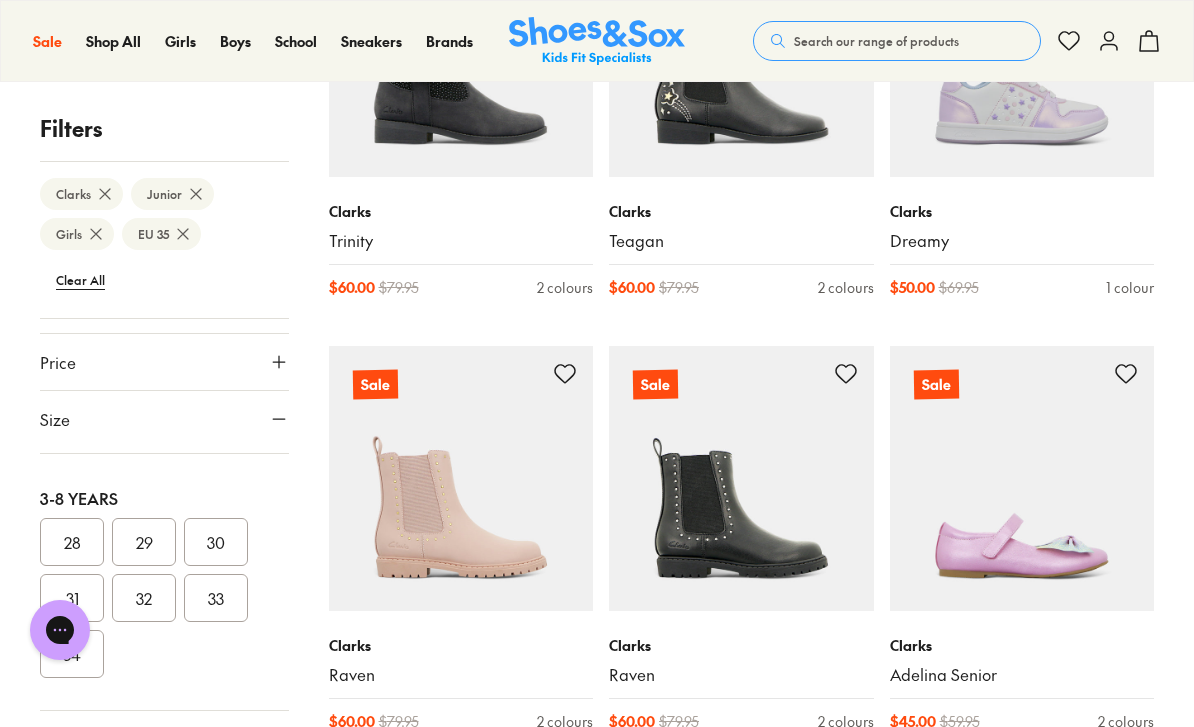 scroll, scrollTop: 2227, scrollLeft: 0, axis: vertical 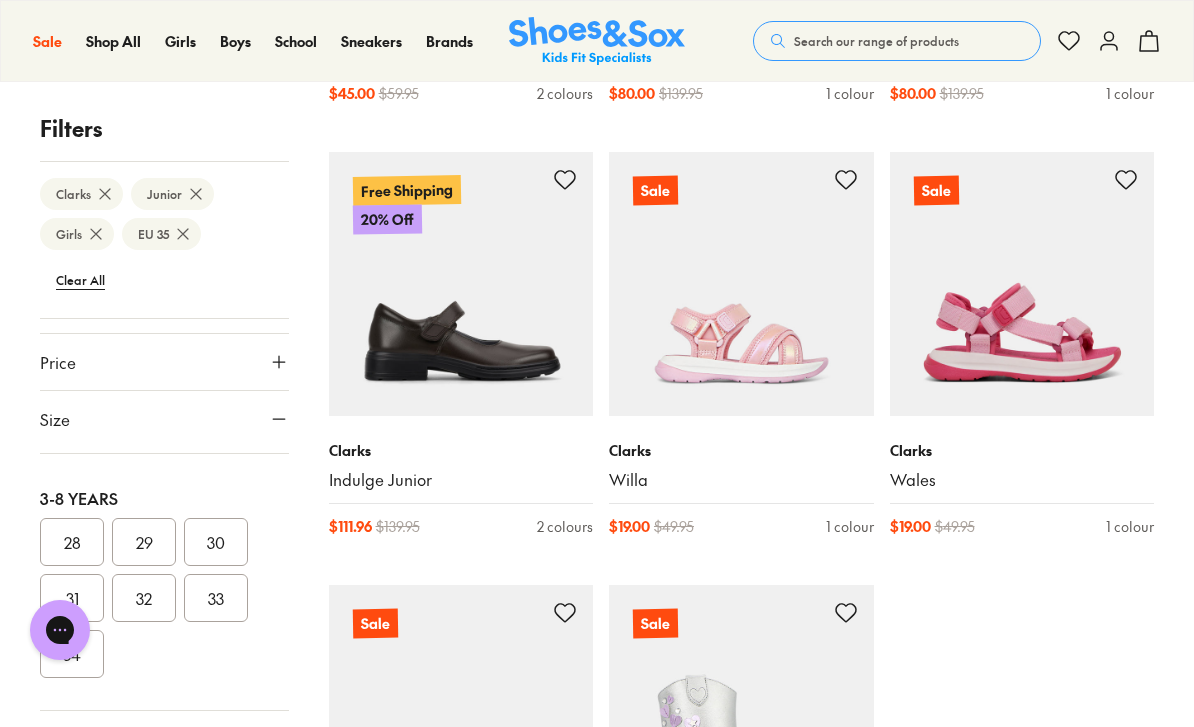 type on "***" 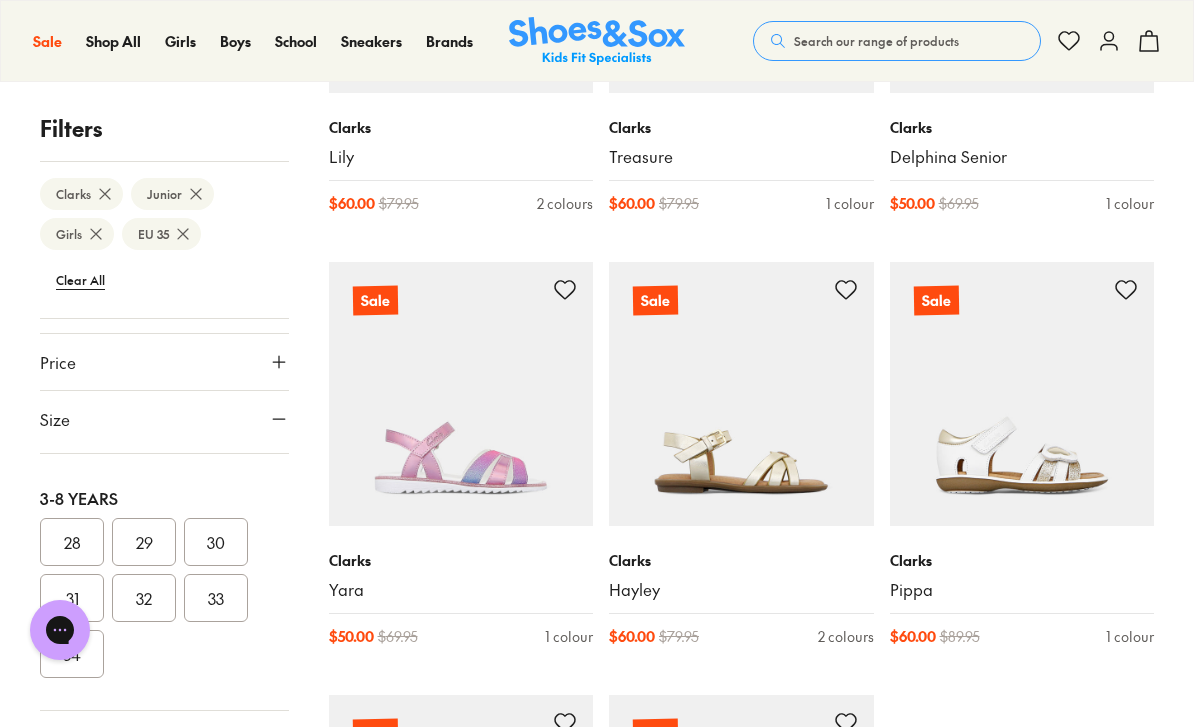 scroll, scrollTop: 4912, scrollLeft: 0, axis: vertical 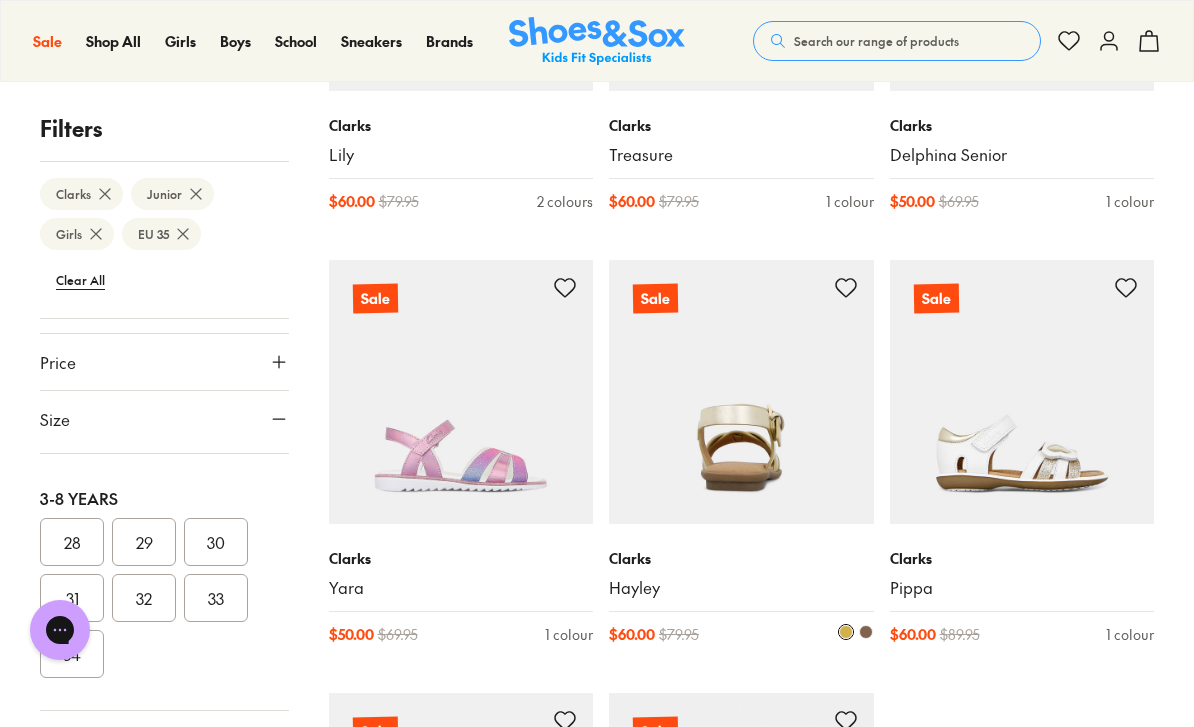 click at bounding box center (741, 392) 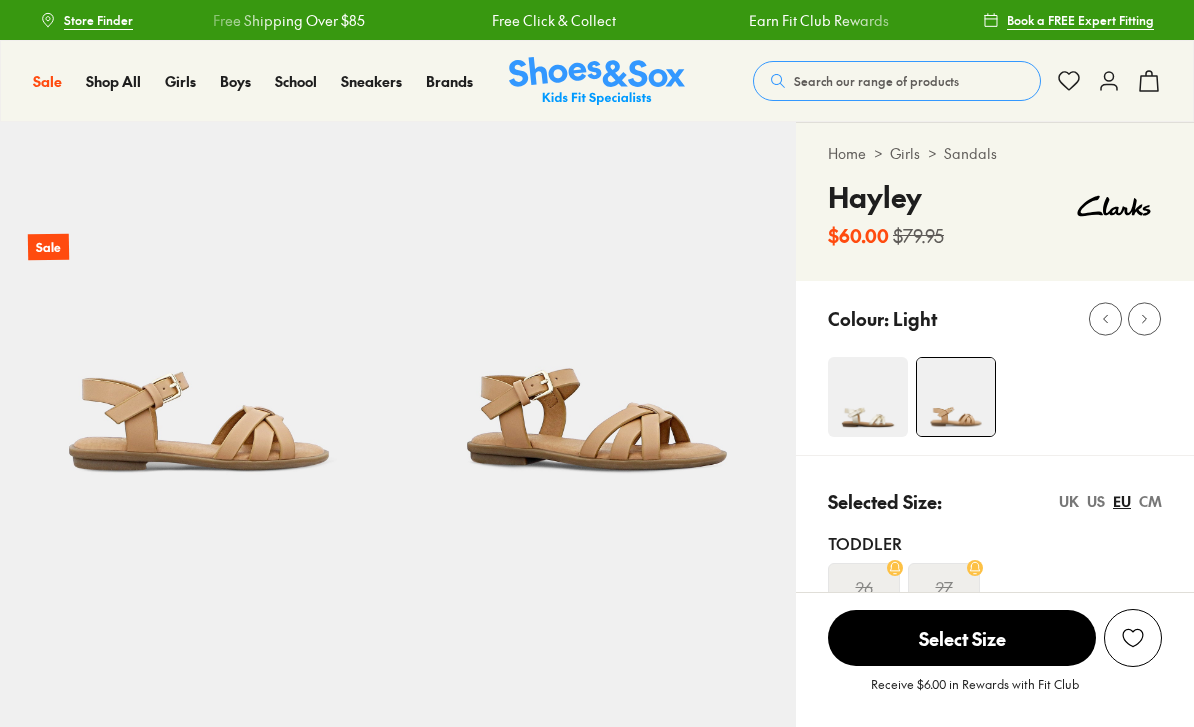 scroll, scrollTop: 0, scrollLeft: 0, axis: both 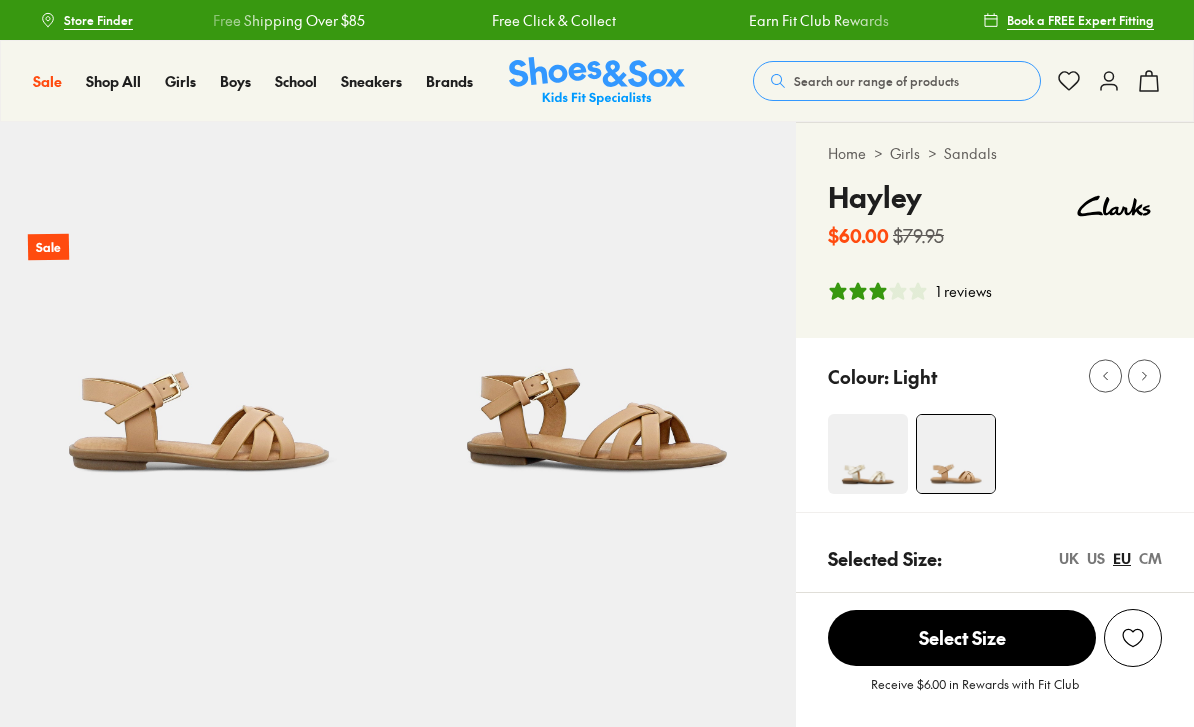 select on "*" 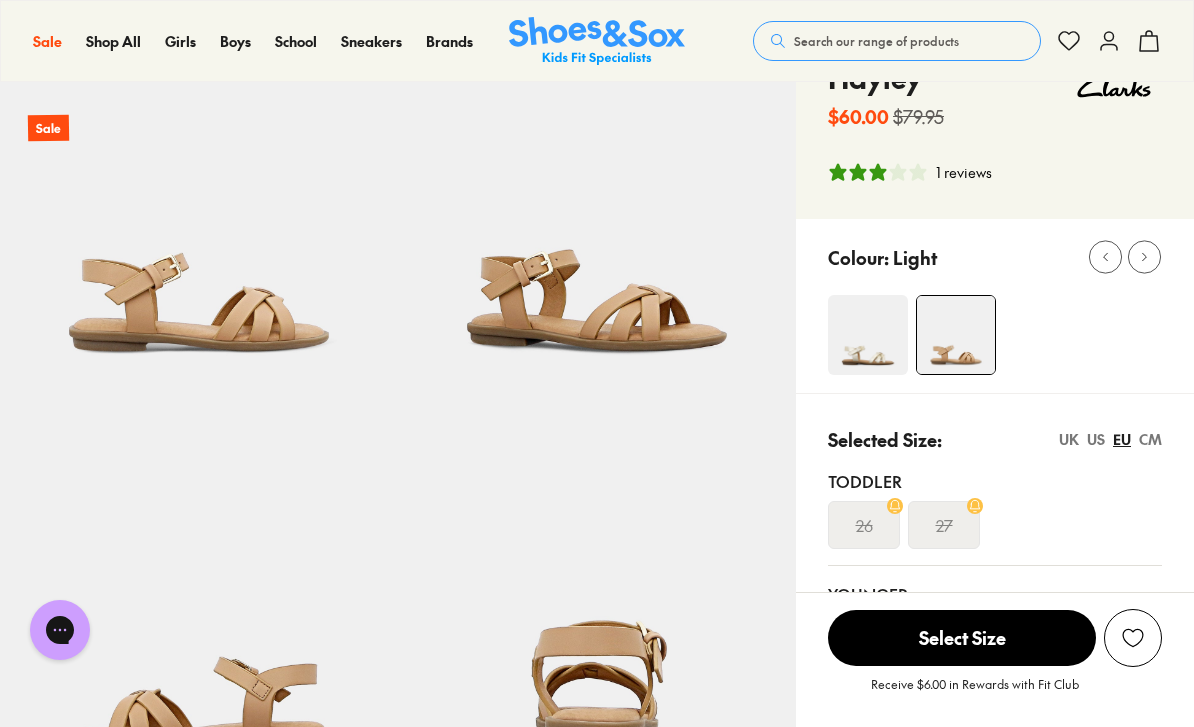 scroll, scrollTop: 123, scrollLeft: 0, axis: vertical 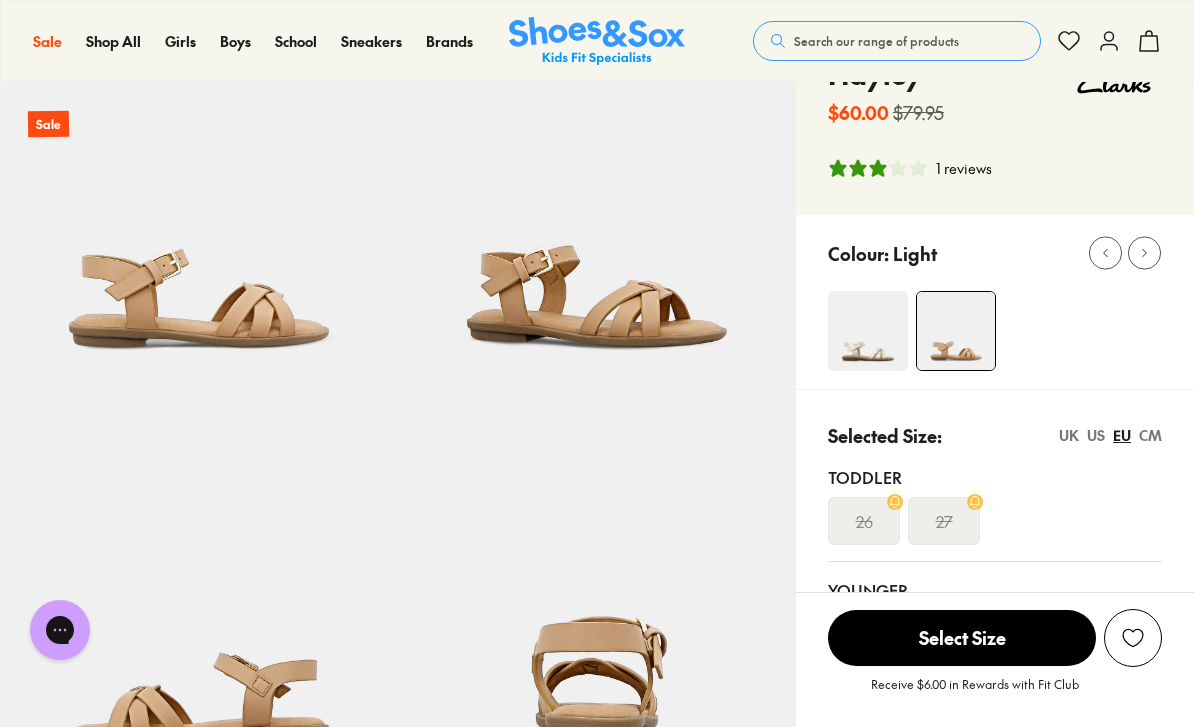 click on "UK" at bounding box center [1069, 435] 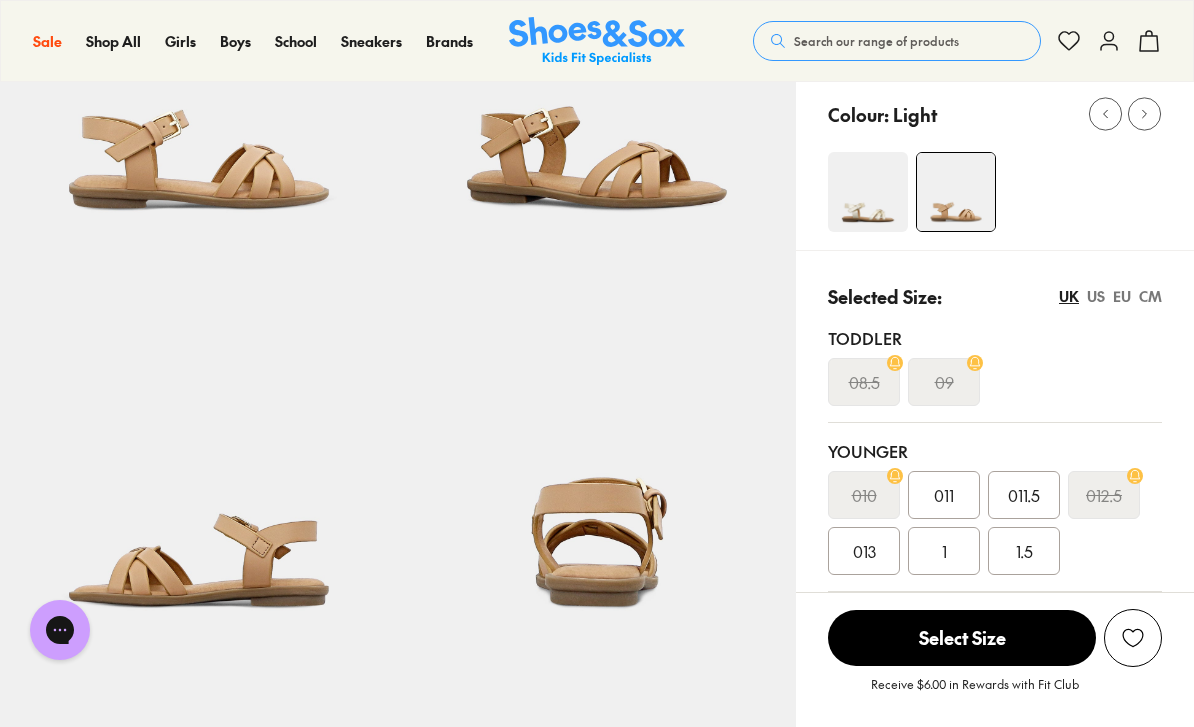 scroll, scrollTop: 263, scrollLeft: 0, axis: vertical 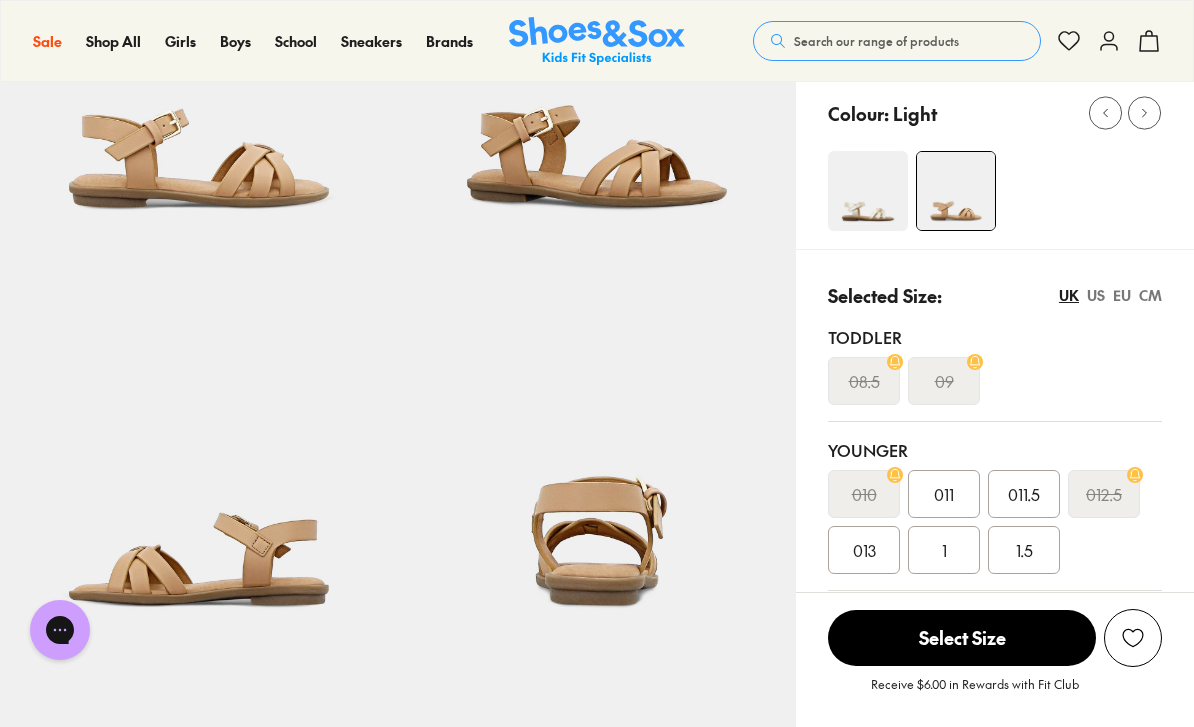 click on "1" at bounding box center [944, 550] 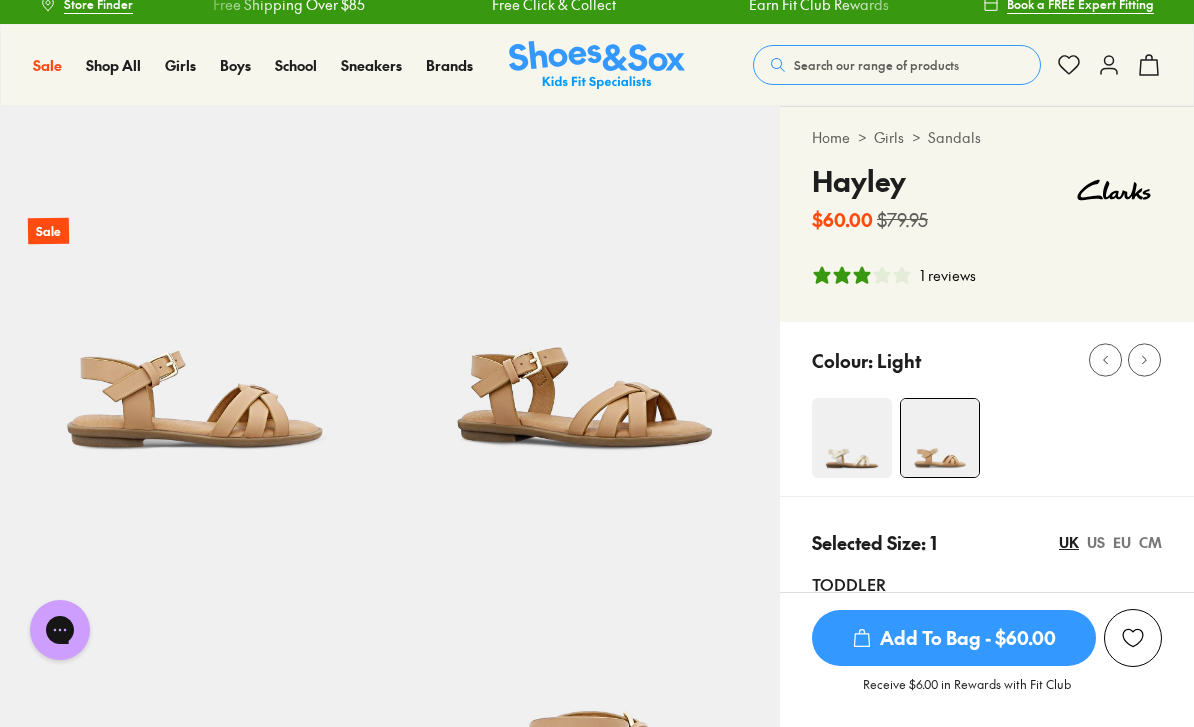 scroll, scrollTop: 0, scrollLeft: 0, axis: both 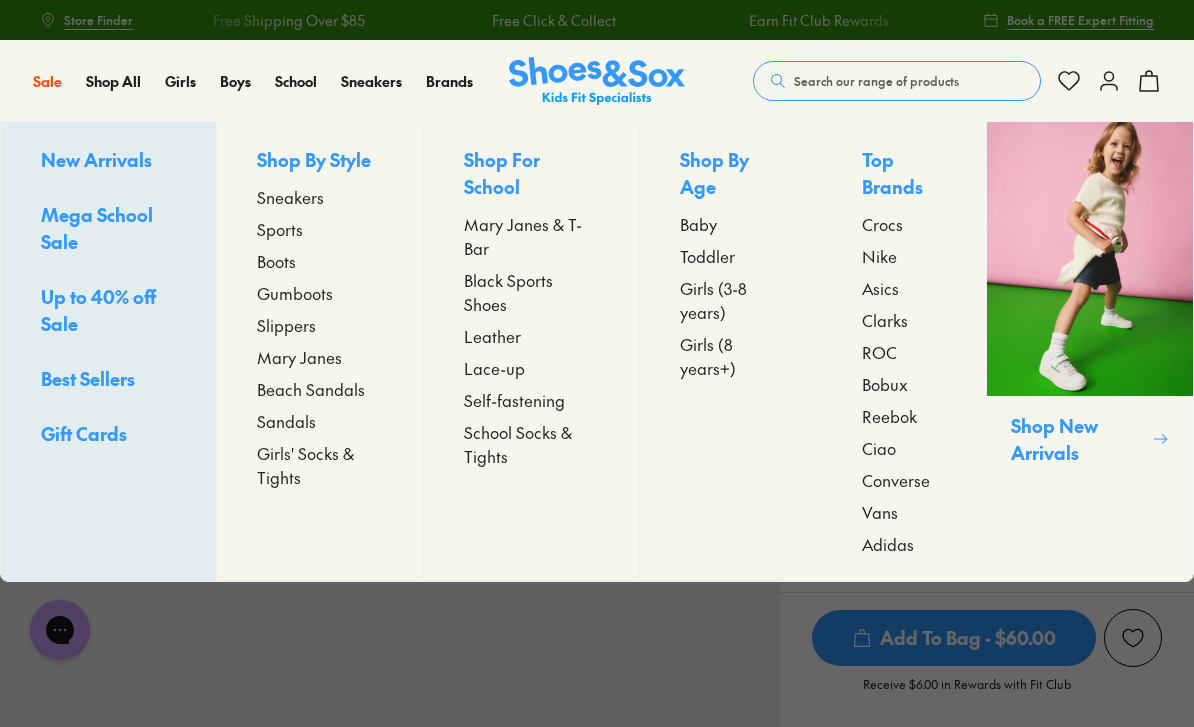 click on "Sandals" at bounding box center [286, 421] 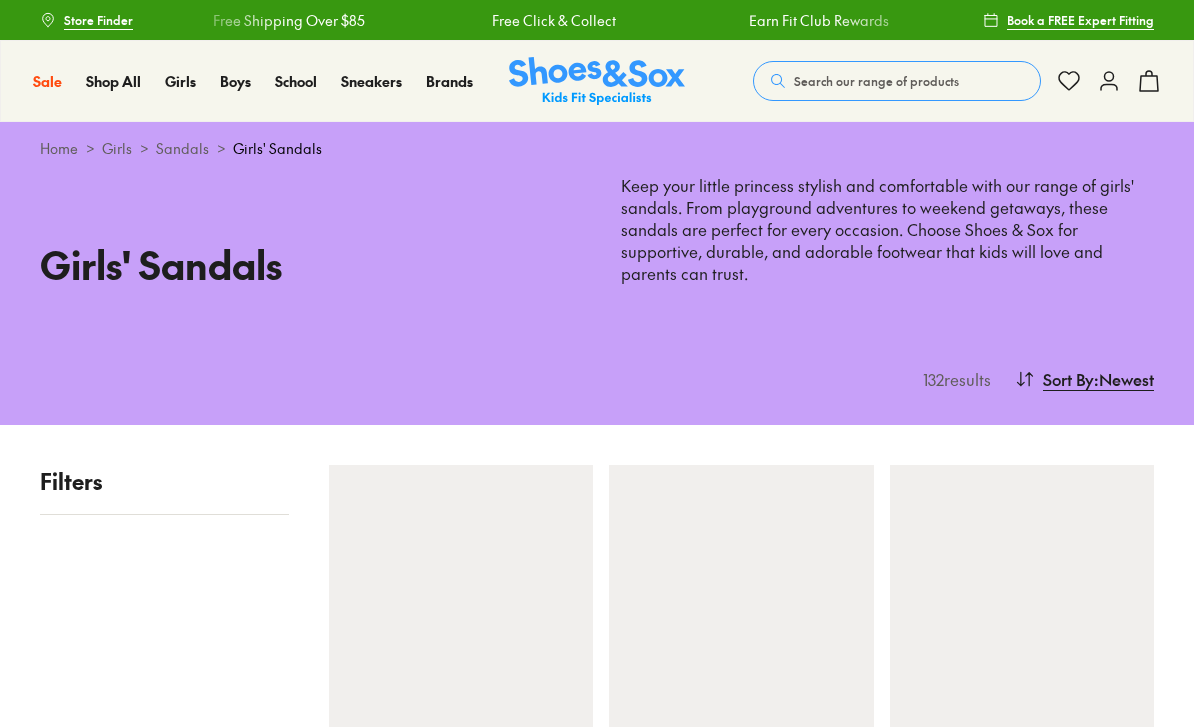 scroll, scrollTop: 0, scrollLeft: 0, axis: both 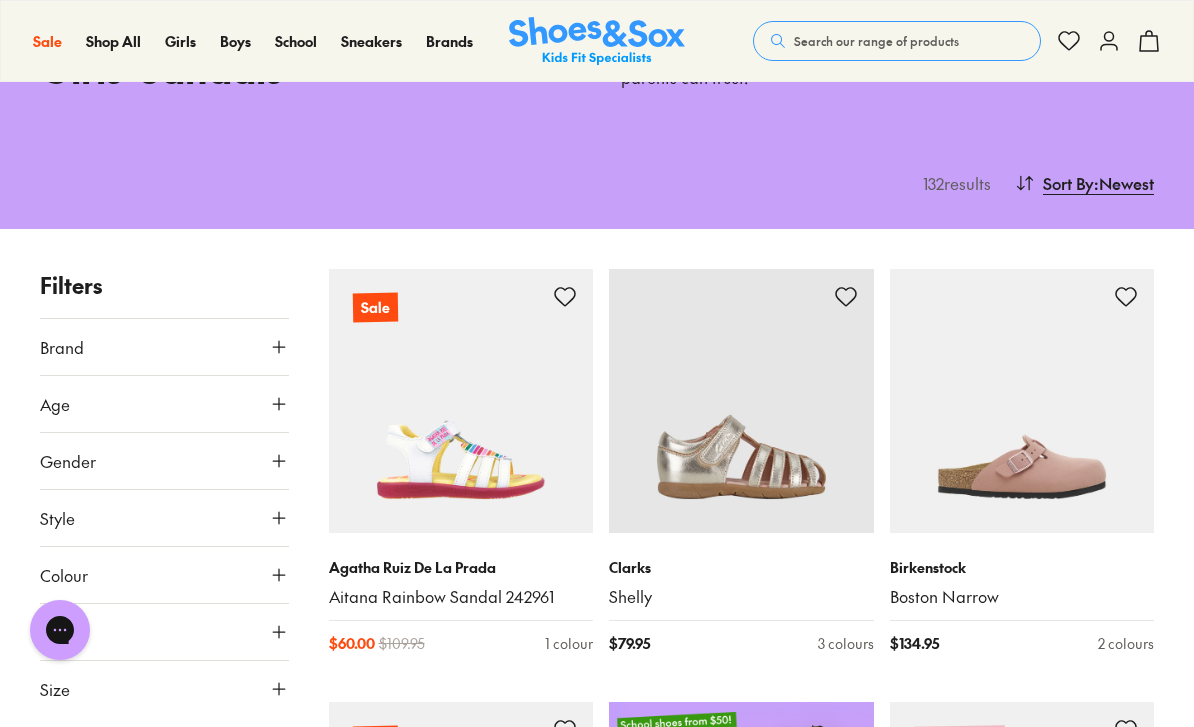 click 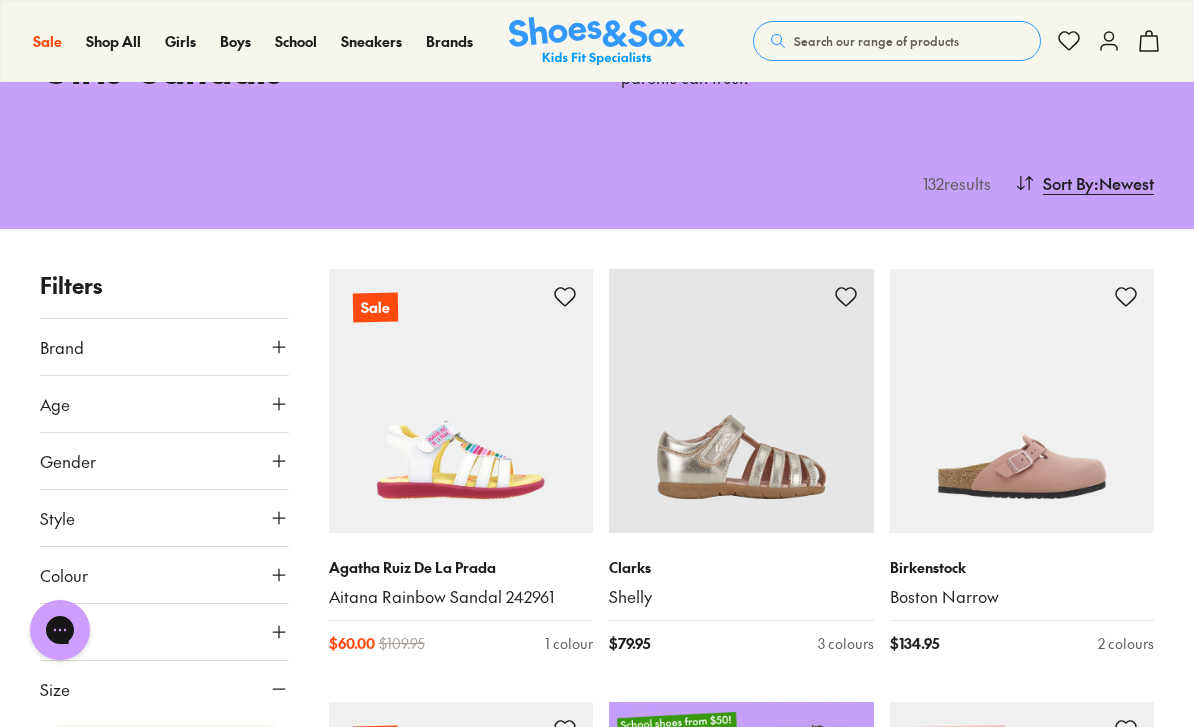 click on "UK" at bounding box center (164, 747) 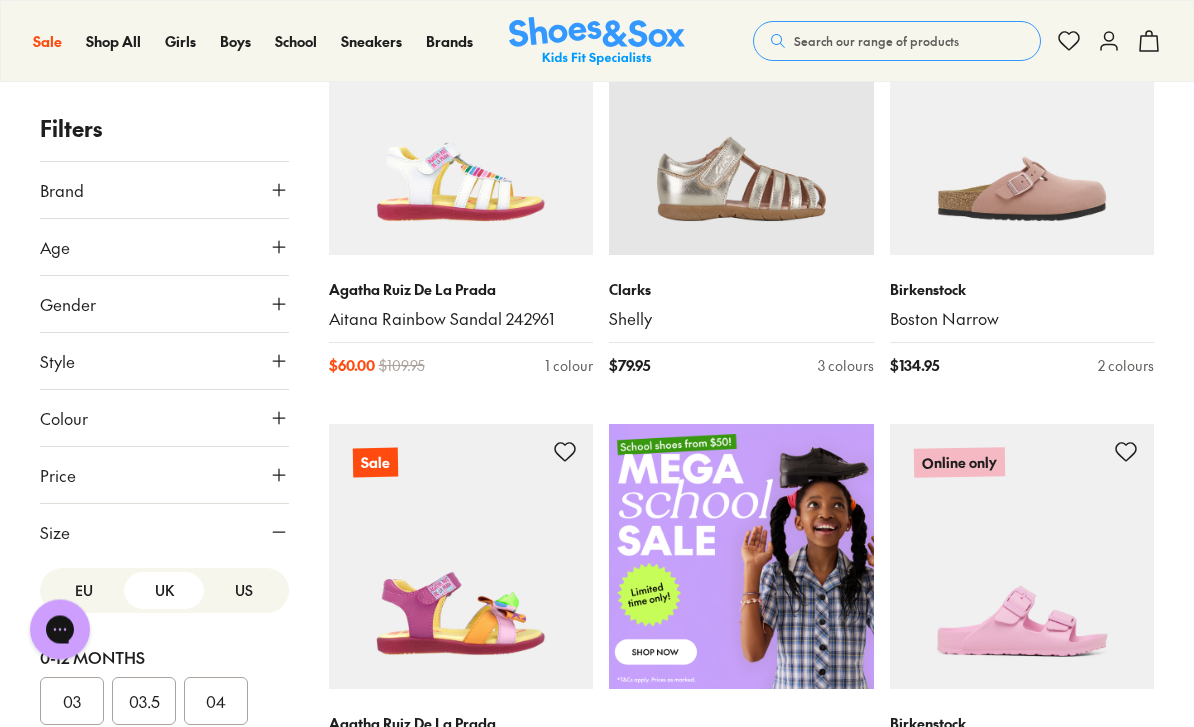 scroll, scrollTop: 475, scrollLeft: 0, axis: vertical 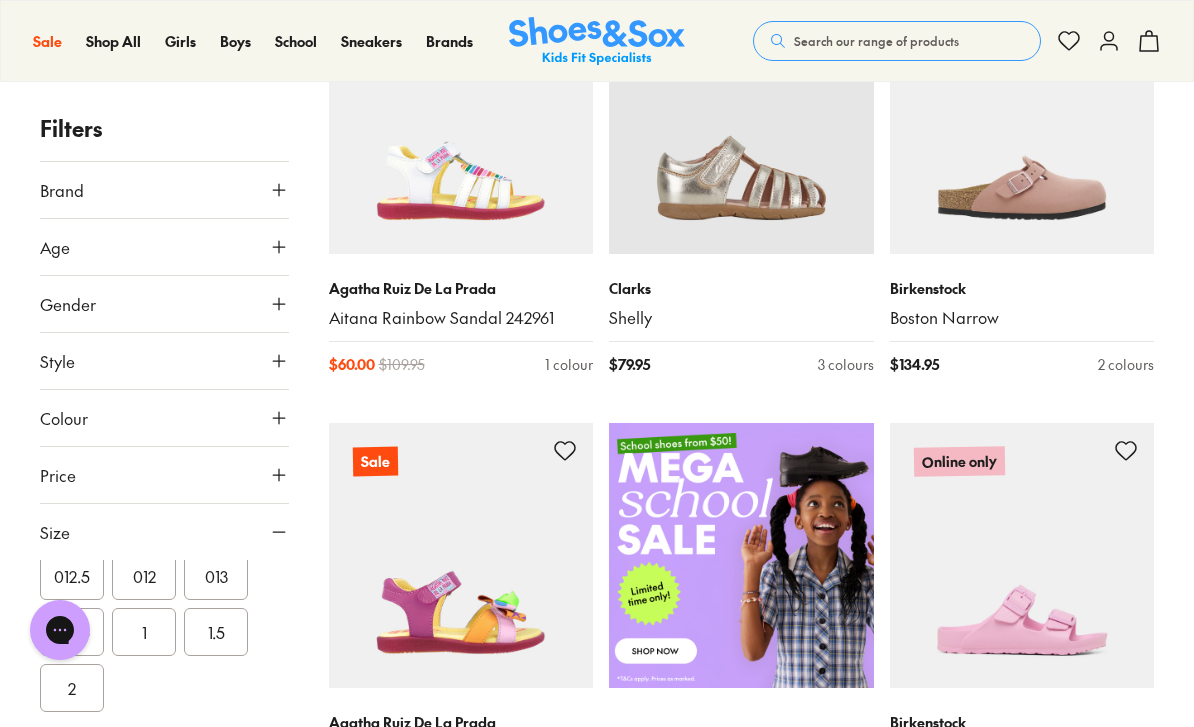 click on "1" at bounding box center [144, 632] 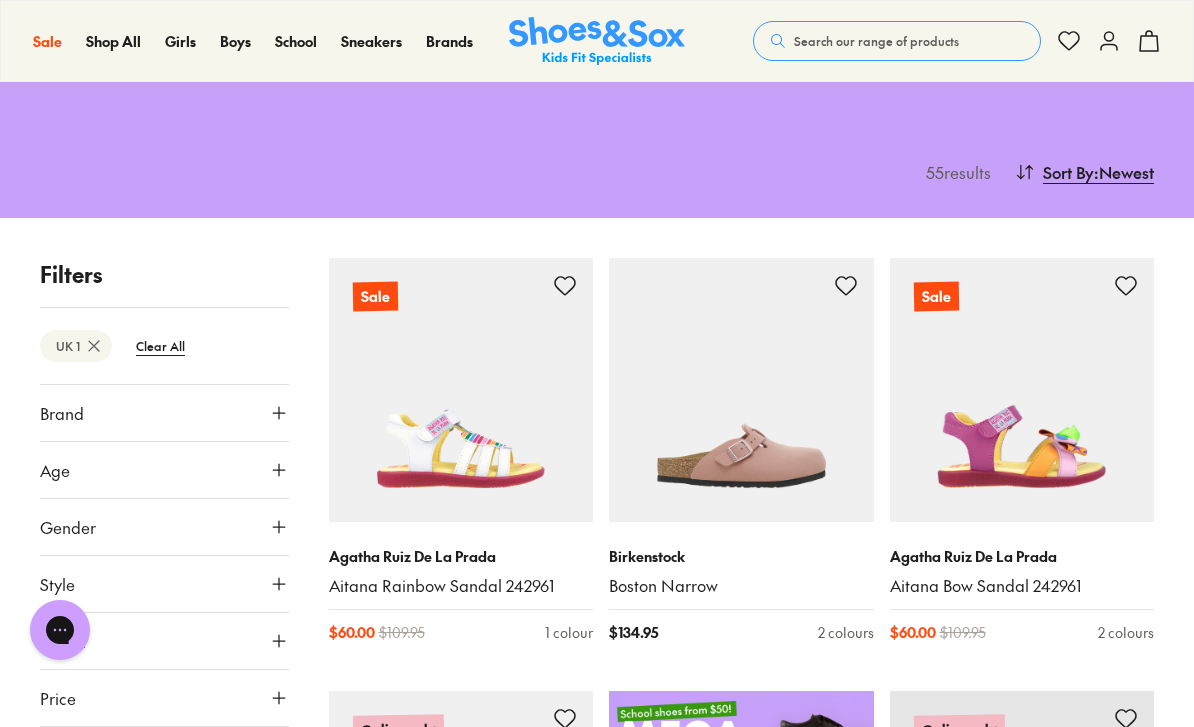 click 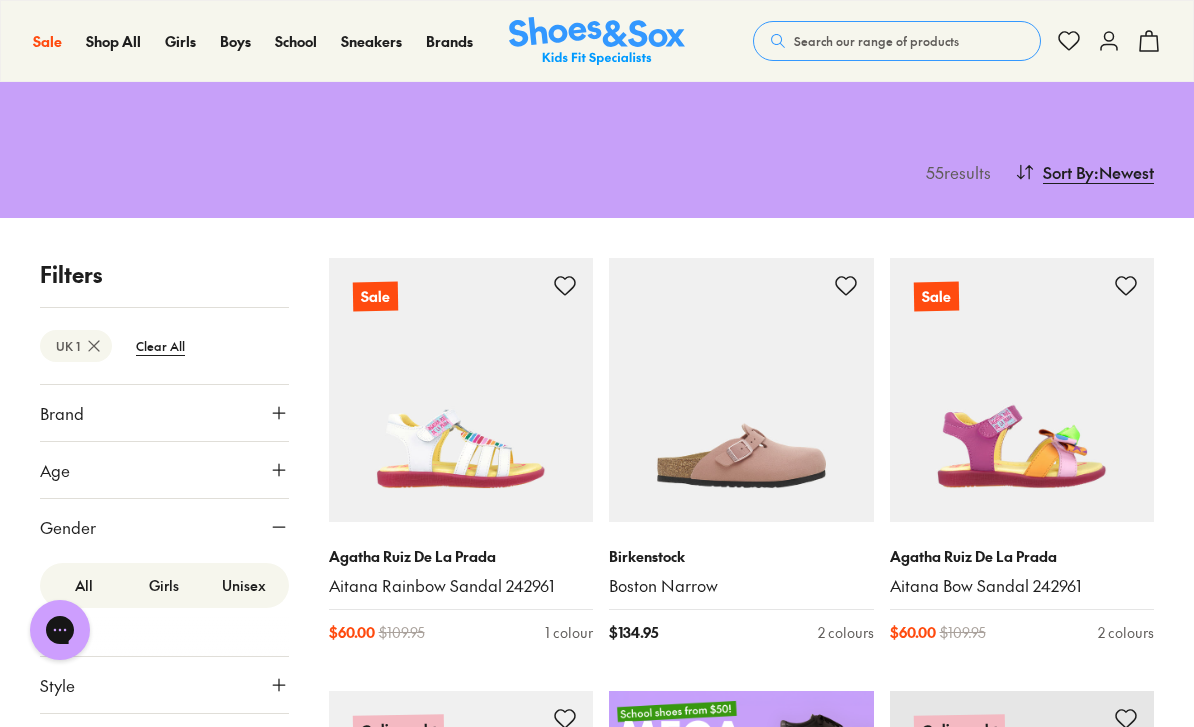 click on "Girls" at bounding box center (164, 585) 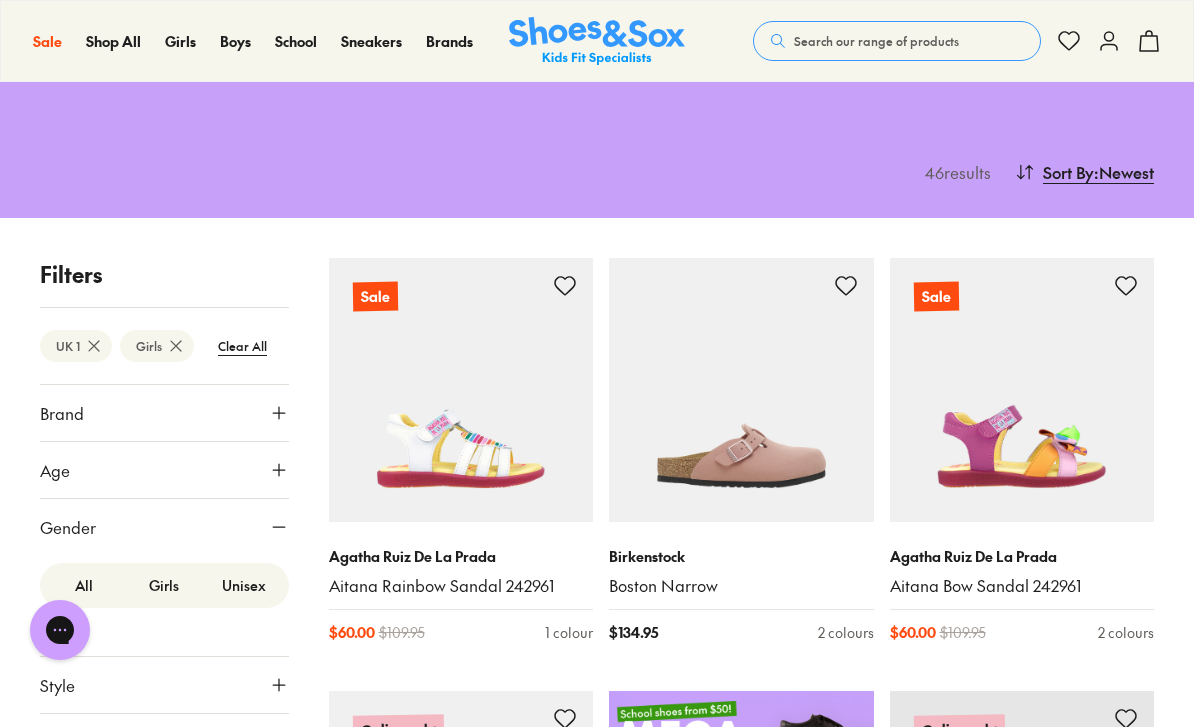click on "Age" at bounding box center [164, 470] 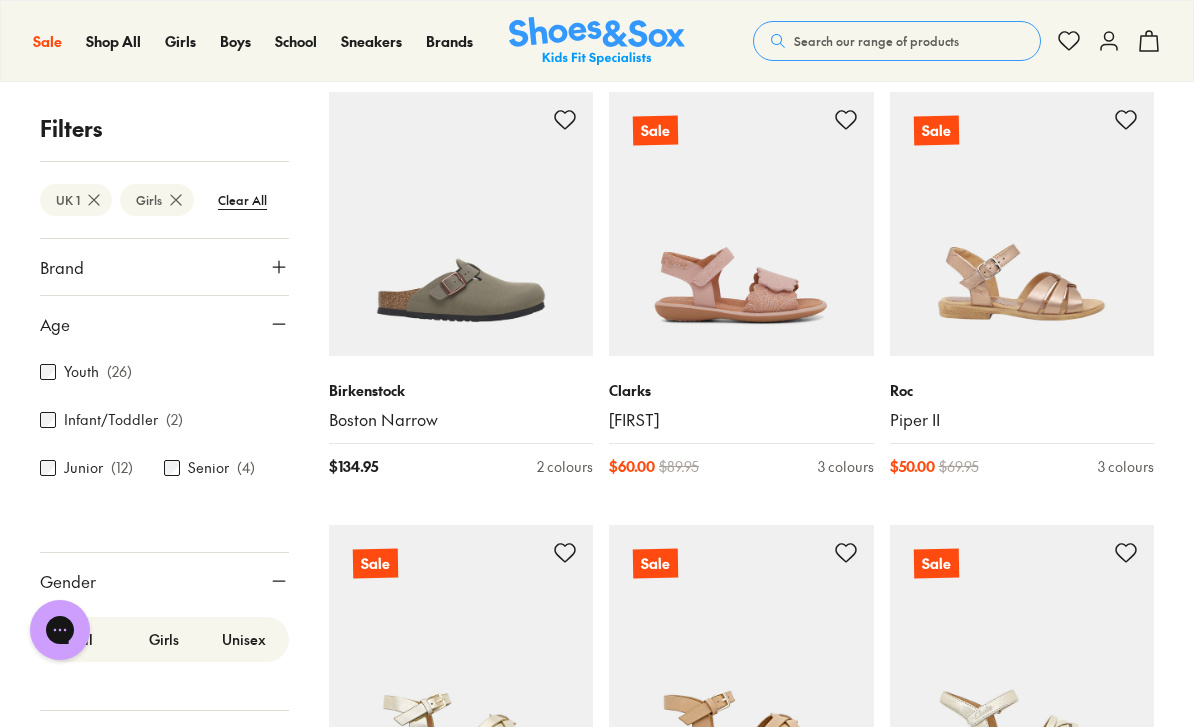 scroll, scrollTop: 3400, scrollLeft: 0, axis: vertical 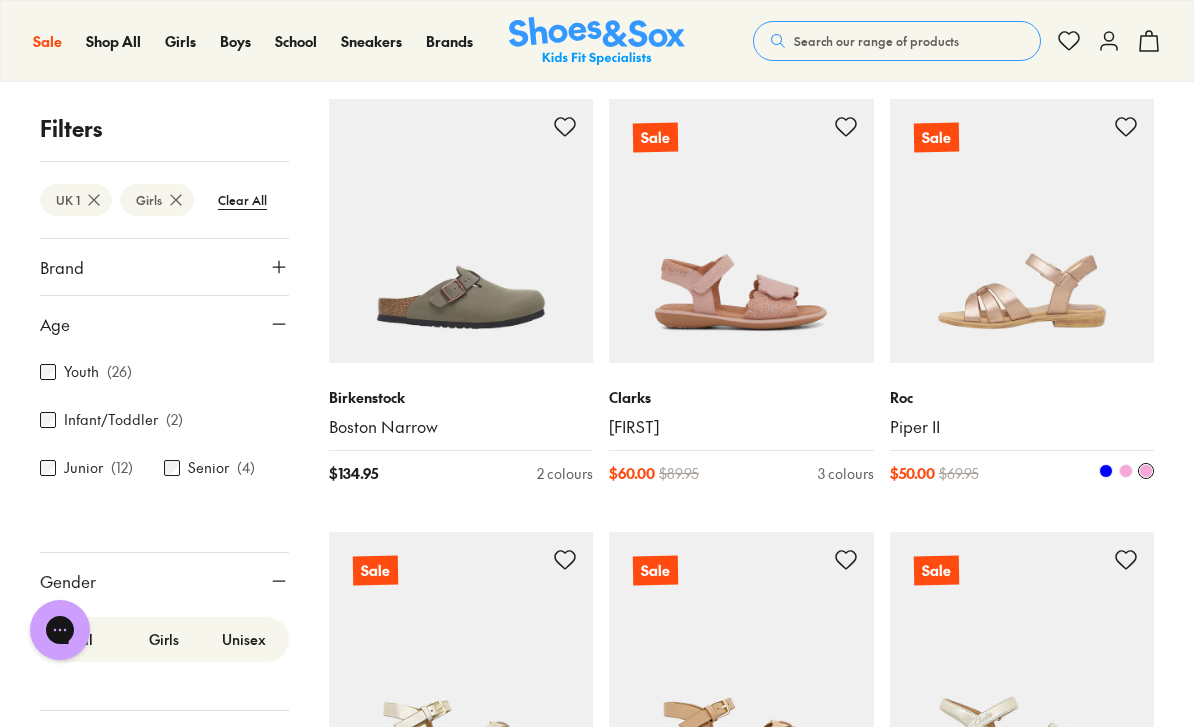 click at bounding box center [1126, 471] 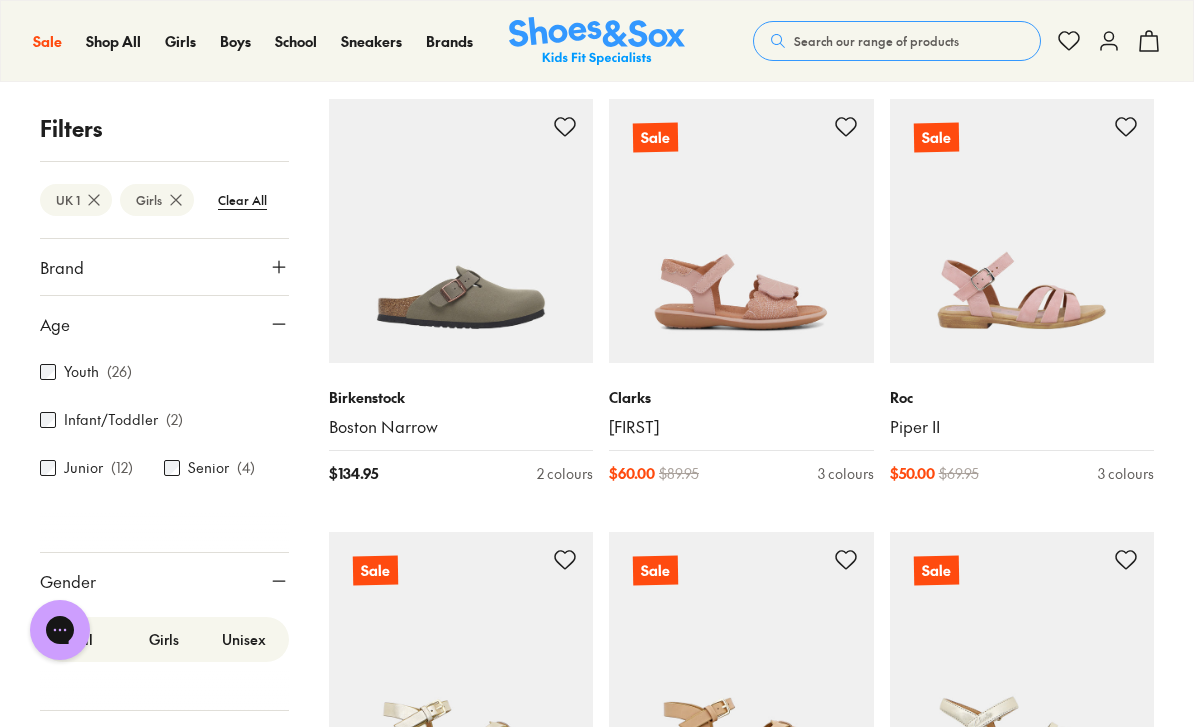 click on "Filters UK 1   Girls   Clear All Brand Agatha Ruiz De La Prada ( 4 ) Birkenstock ( 8 ) Bobux Camper ( 2 ) Candy ( 2 ) Ciao ( 1 ) Clarks ( 14 ) Garvalin Miss Candy Pablosky ( 3 ) Roc ( 4 ) Saltwater Sandals ( 3 ) Sun-San by Salt Water ( 1 ) Teva ( 2 ) Age Youth ( 26 ) Infant/Toddler ( 2 ) Junior ( 12 ) Senior ( 4 ) Gender All Girls Unisex Style Sandals ( 44 ) Colour Pink ( 11 ) White ( 5 ) Neutrals ( 5 ) Purple ( 3 ) Black ( 1 ) Gold ( 4 ) Brown ( 3 ) Navy Blue ( 1 ) Multi Colour ( 1 ) Orange Silver ( 2 ) Beige ( 1 ) Light Purple Green ( 1 ) Grey ( 1 ) Light Blue Light Pink Red ( 1 ) Tan Yellow ( 1 ) Price Min $ 25 Max $ 135 Size EU UK US 0-12 Months 03 03.5 04 1-3 Years 04.5 05 05.5 06 06.5 07 07.5 08.5 08 09 09.5 3-8 Years 010 011 011.5 012.5 012 013 013.5 1 1.5 2 8+ Years 2.5 3.5 3 4 5 6 Adult 6 Sale Agatha Ruiz De La Prada Aitana Rainbow Sandal 242961 $ 60.00 $ 109.95 1 colour Birkenstock Boston Narrow $ 134.95 2 colours Sale Agatha Ruiz De La Prada Aitana Bow Sandal 242961 $ 60.00 $ 109.95 2 colours $ $ $" at bounding box center (597, -563) 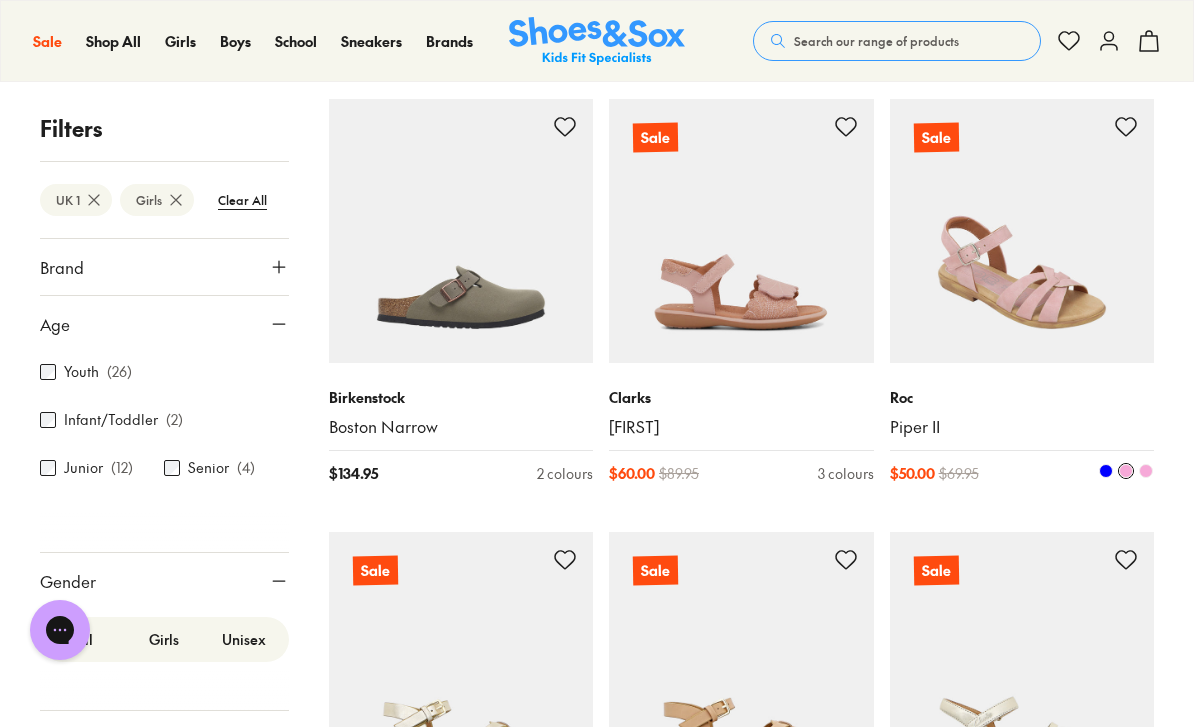 click at bounding box center [1106, 471] 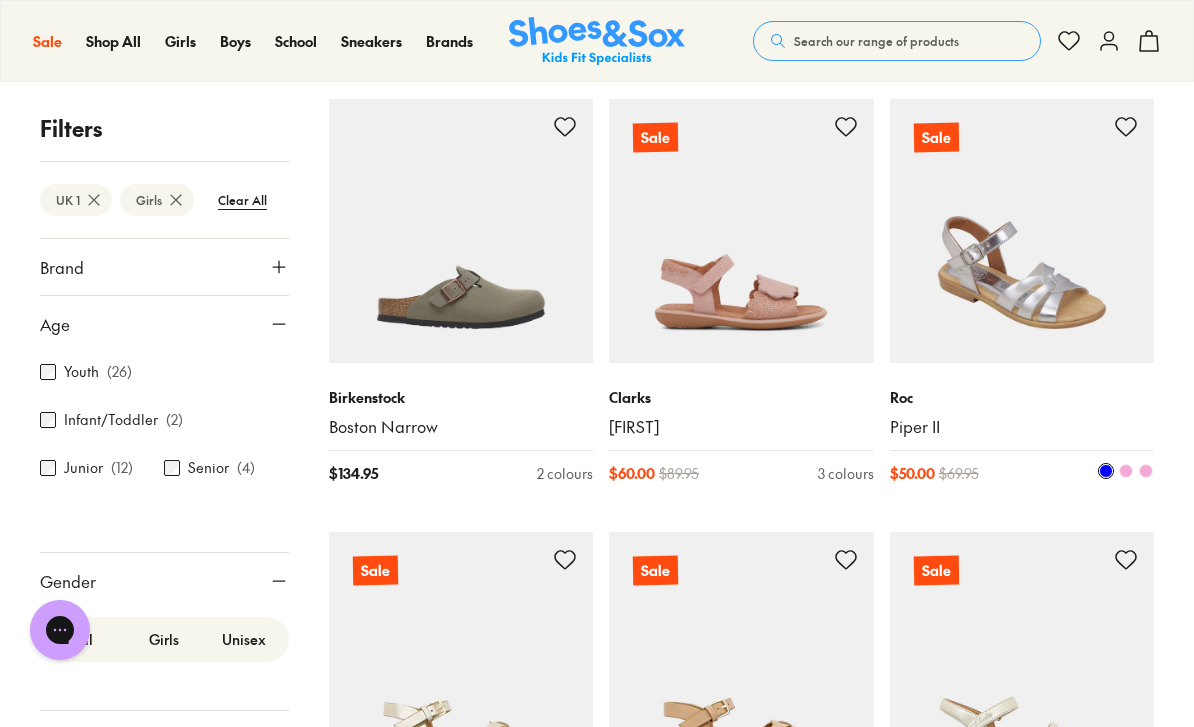 click at bounding box center (1126, 471) 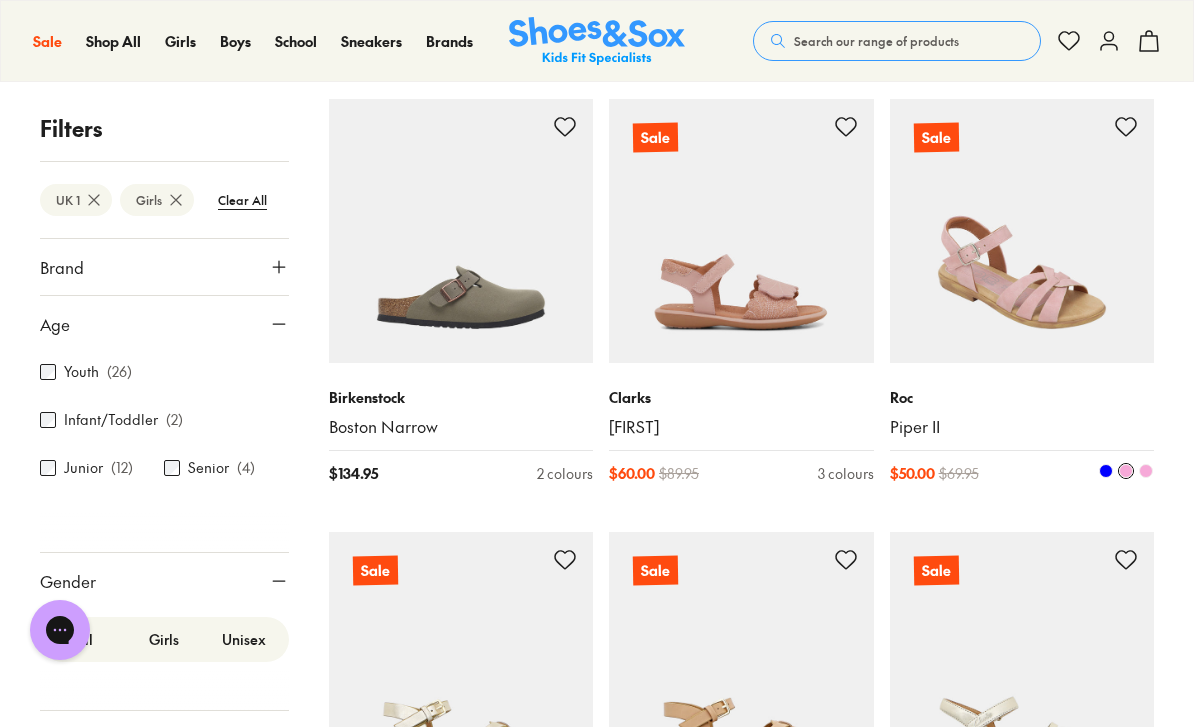click at bounding box center (1146, 471) 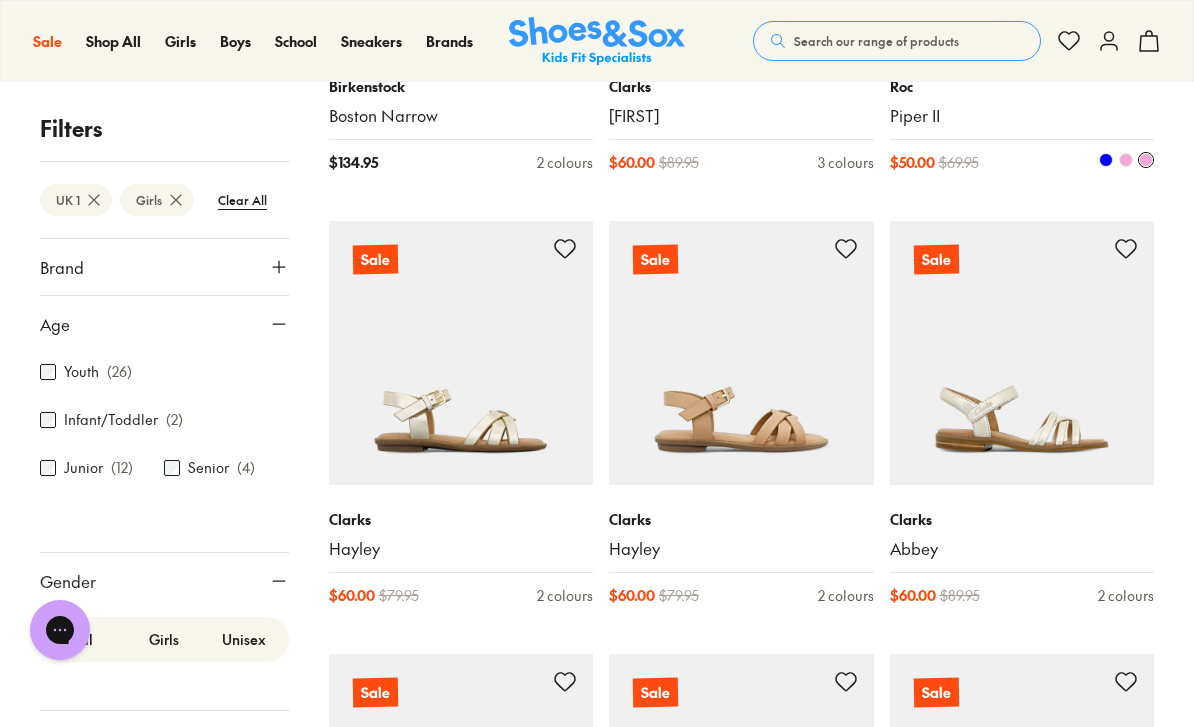 scroll, scrollTop: 3712, scrollLeft: 0, axis: vertical 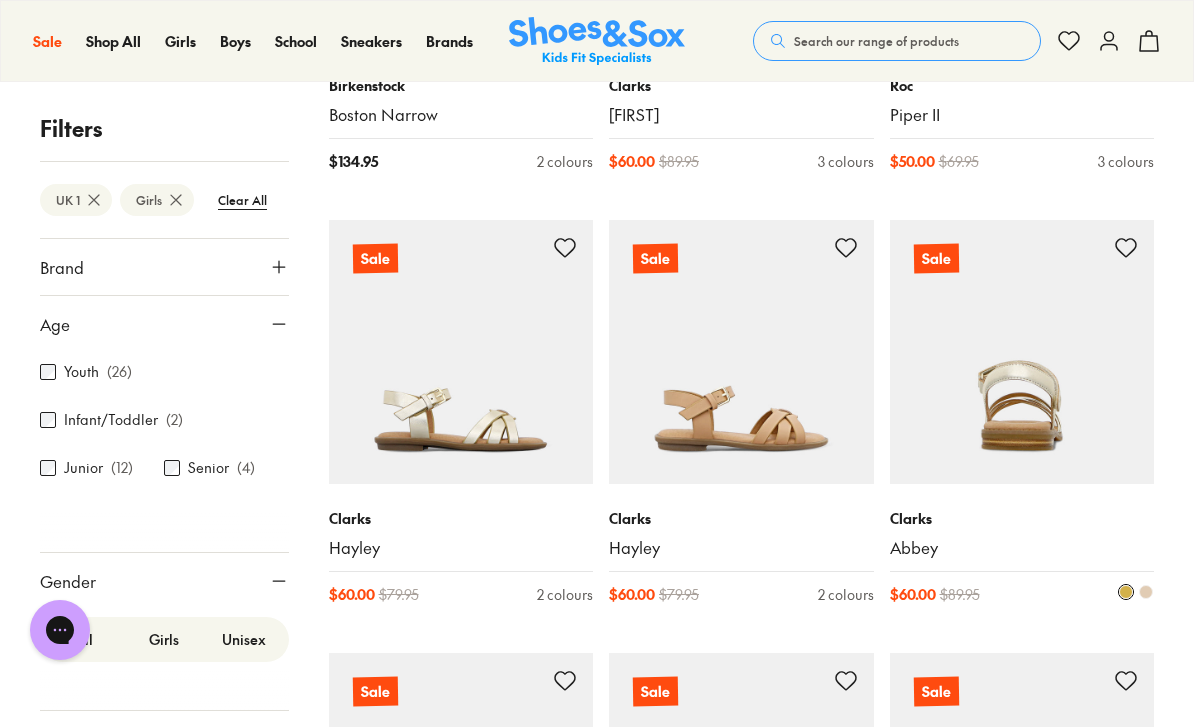 click at bounding box center [1022, 352] 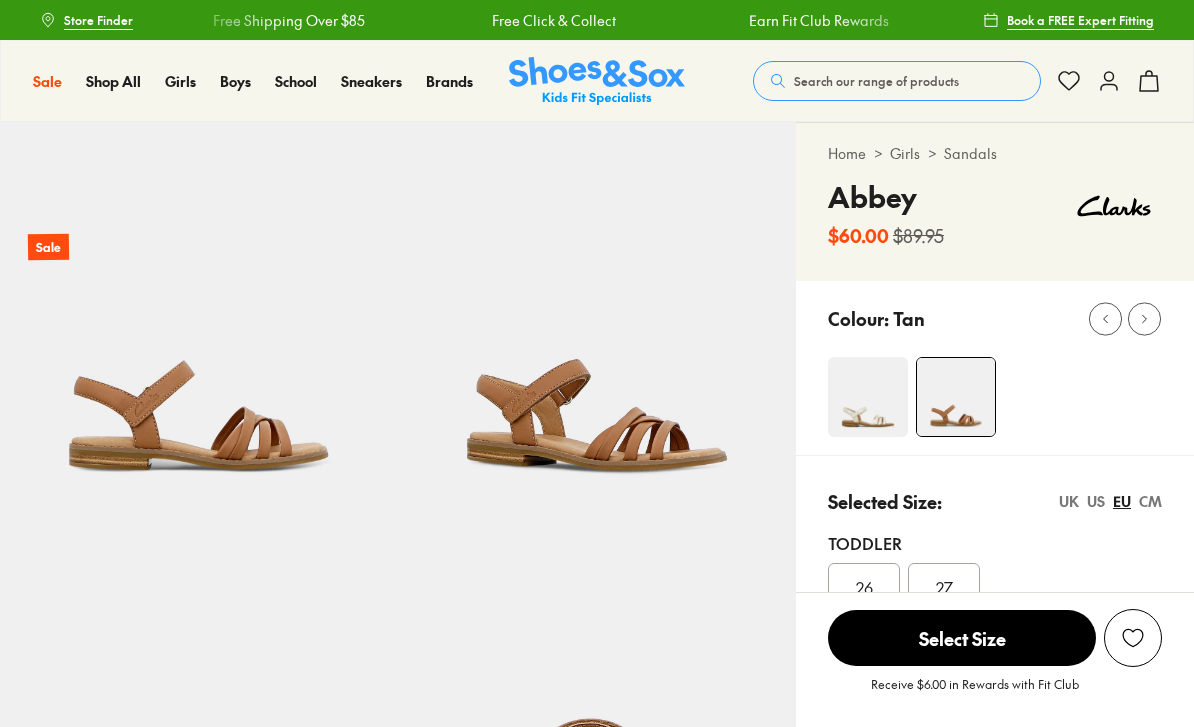 scroll, scrollTop: 0, scrollLeft: 0, axis: both 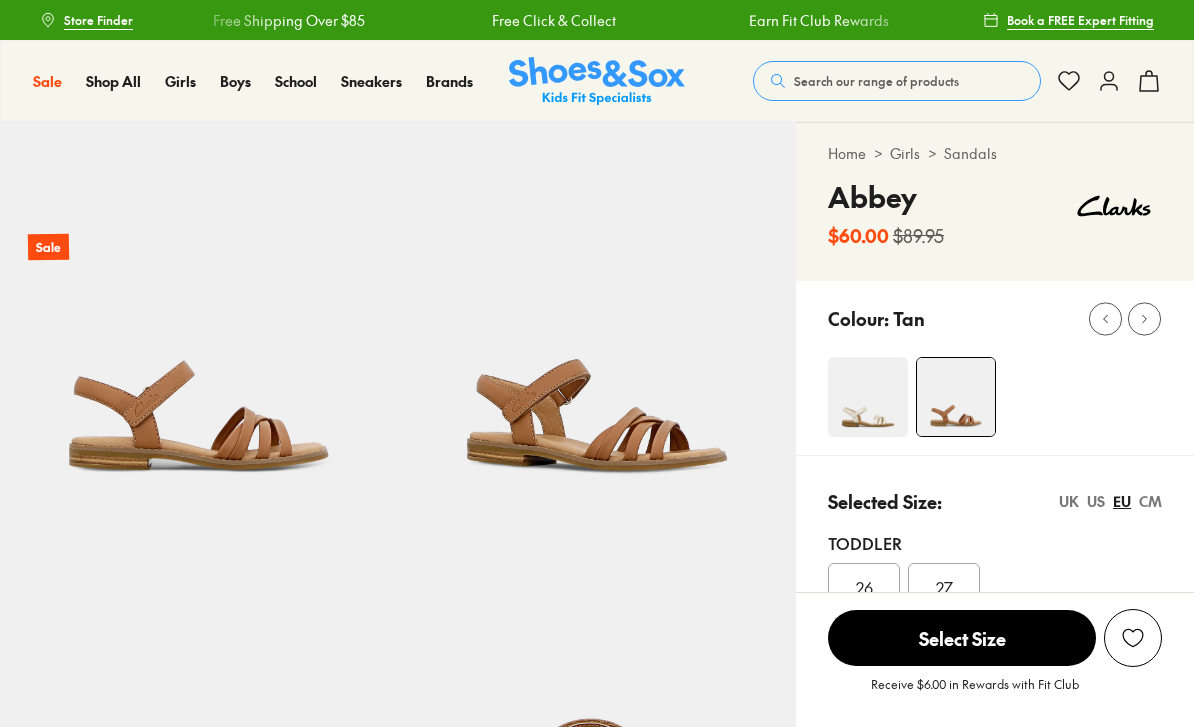 click at bounding box center [868, 397] 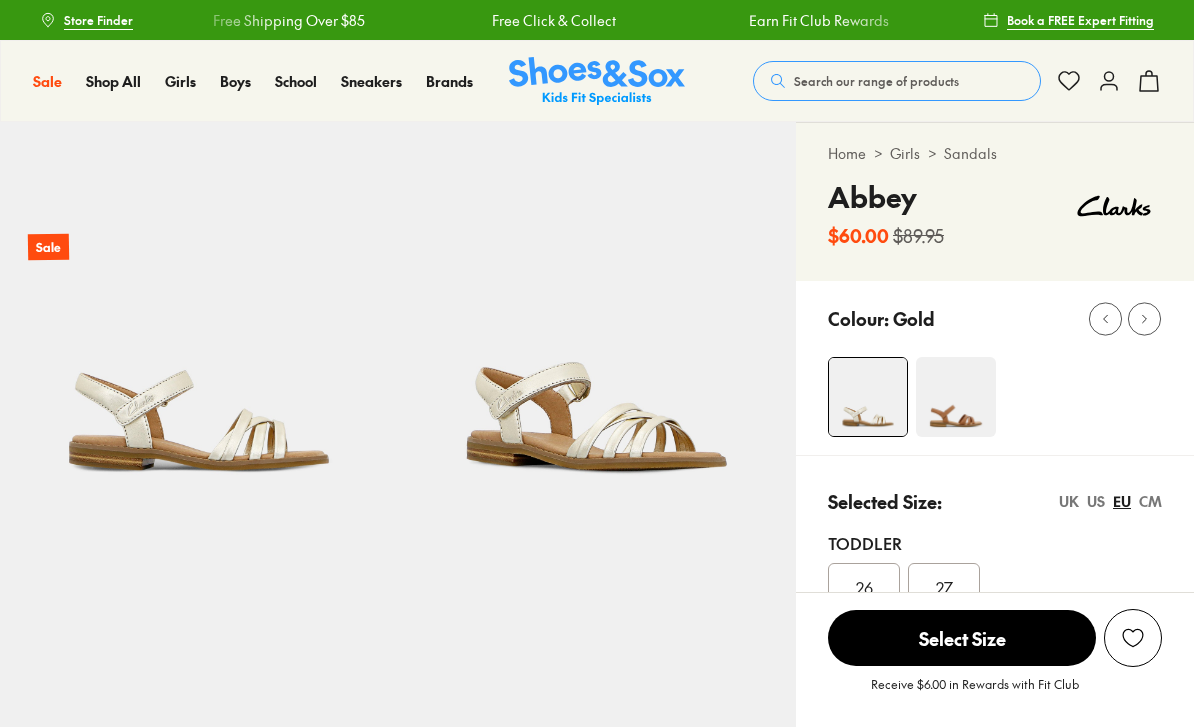 select on "*" 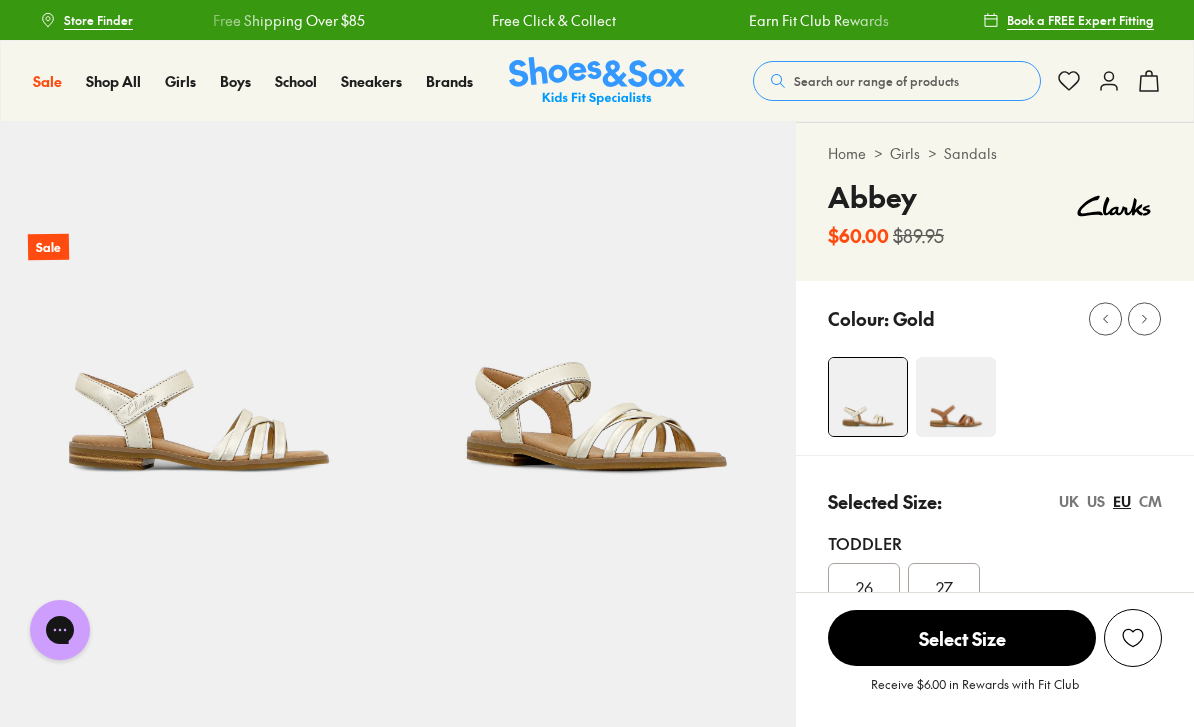 scroll, scrollTop: 0, scrollLeft: 0, axis: both 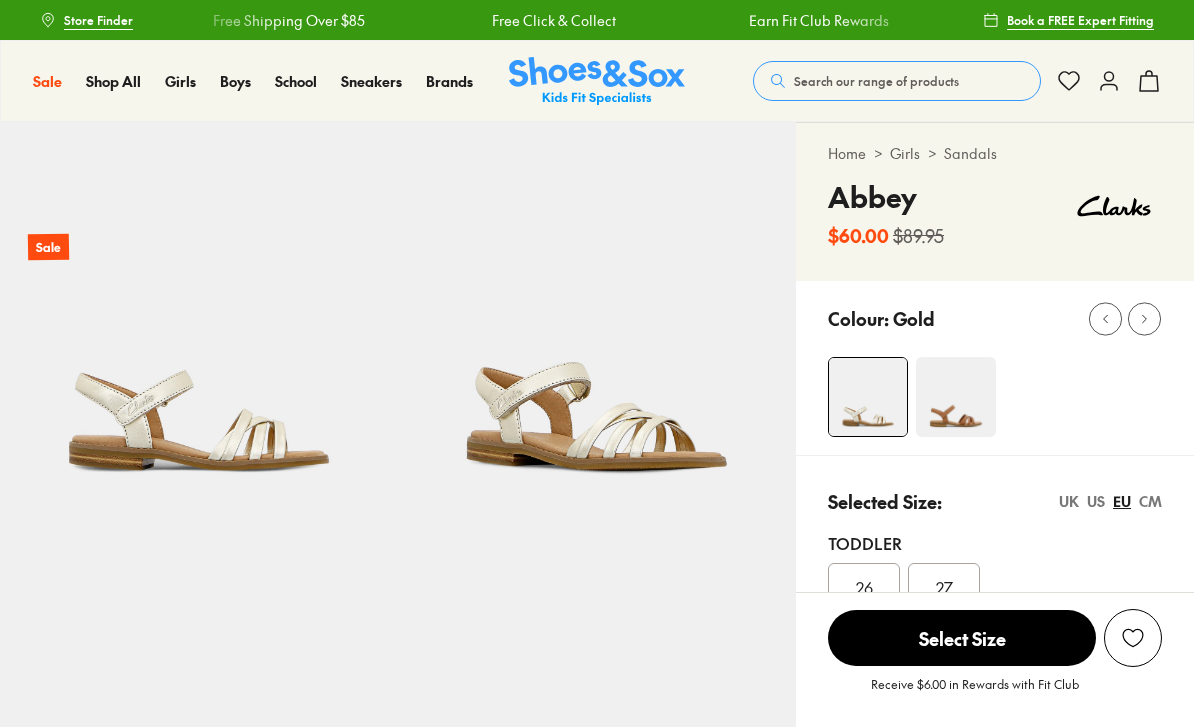 select on "*" 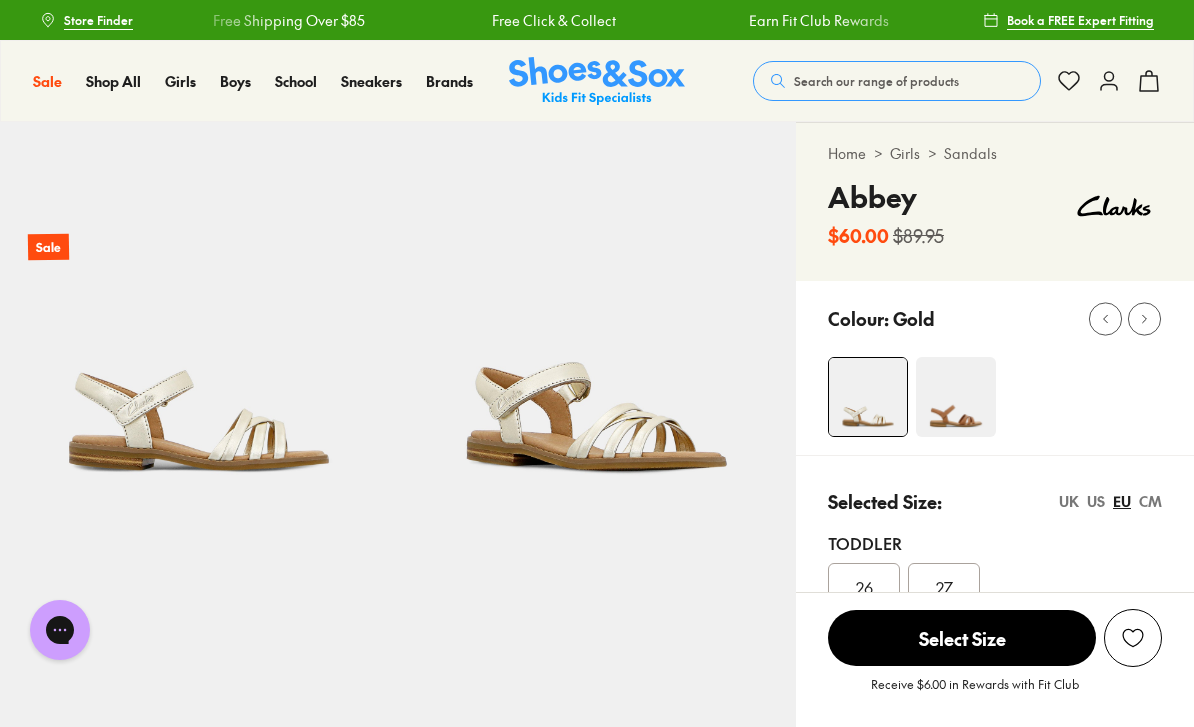 scroll, scrollTop: 0, scrollLeft: 0, axis: both 